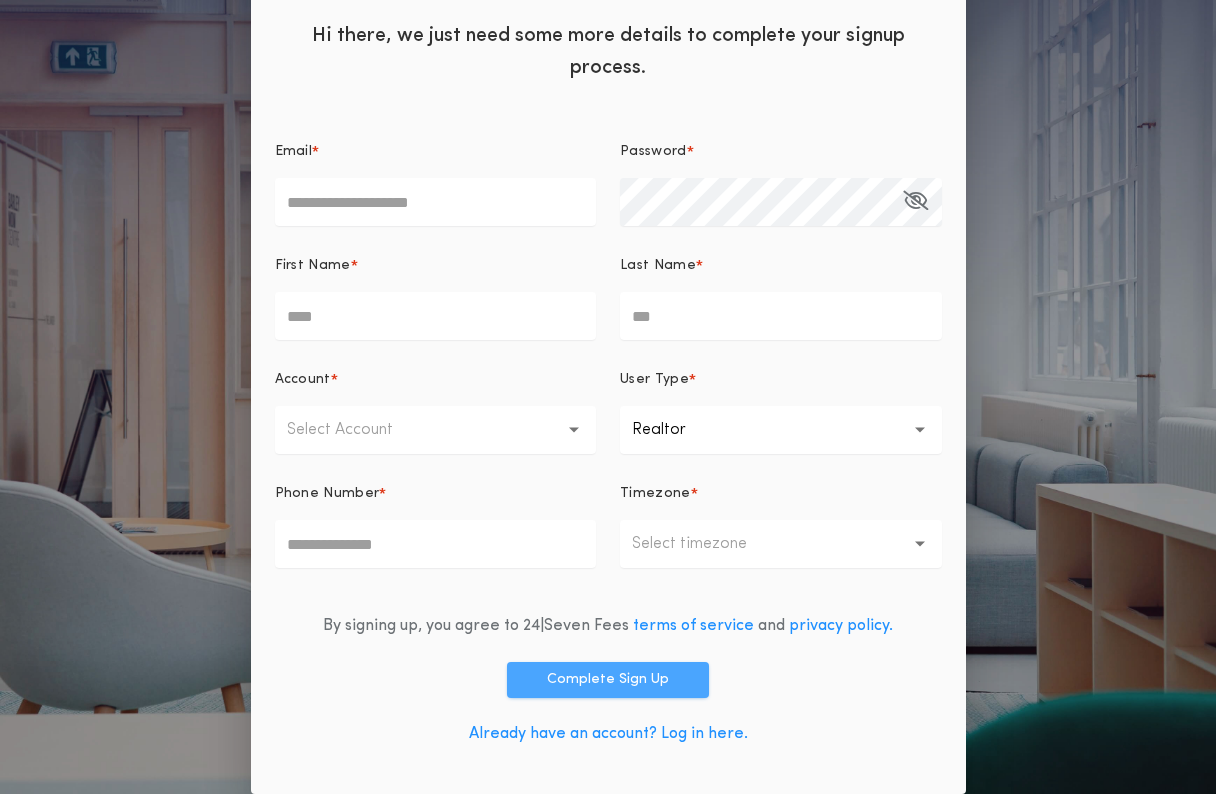 scroll, scrollTop: 84, scrollLeft: 0, axis: vertical 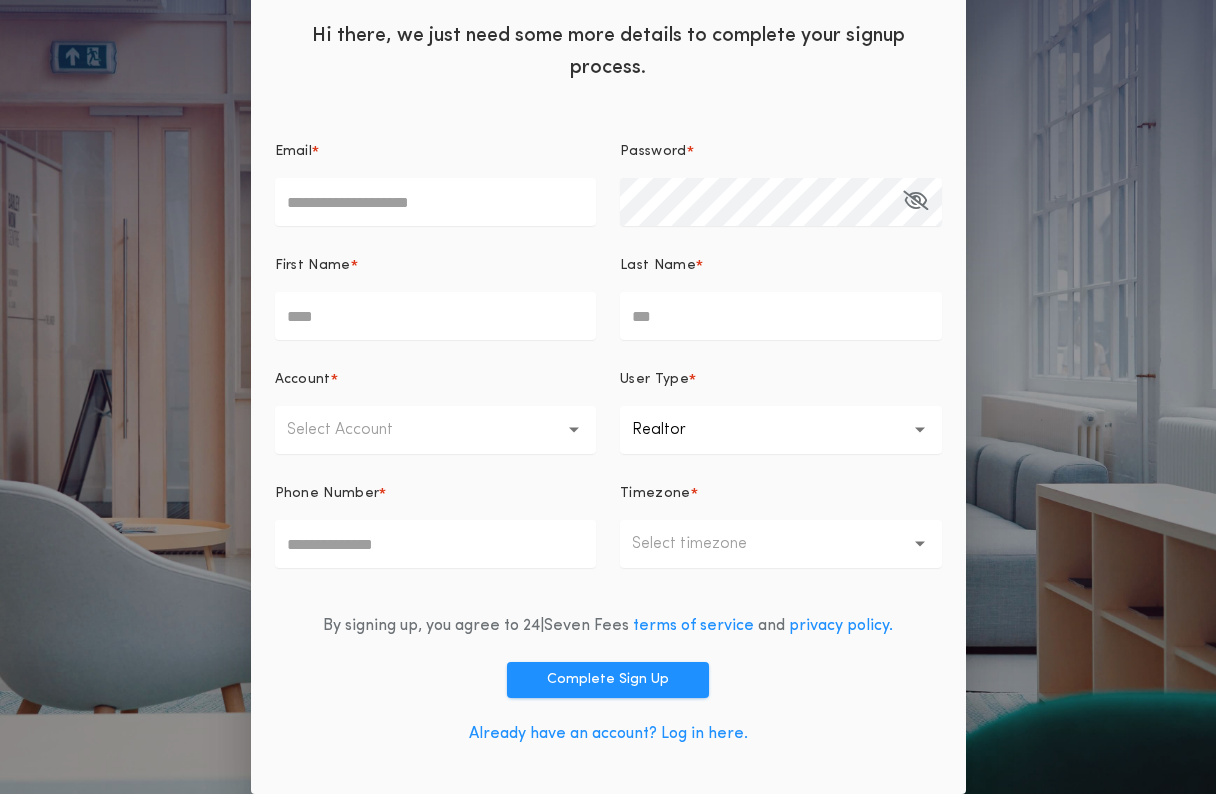 click on "Already have an account? Log in here." at bounding box center (608, 734) 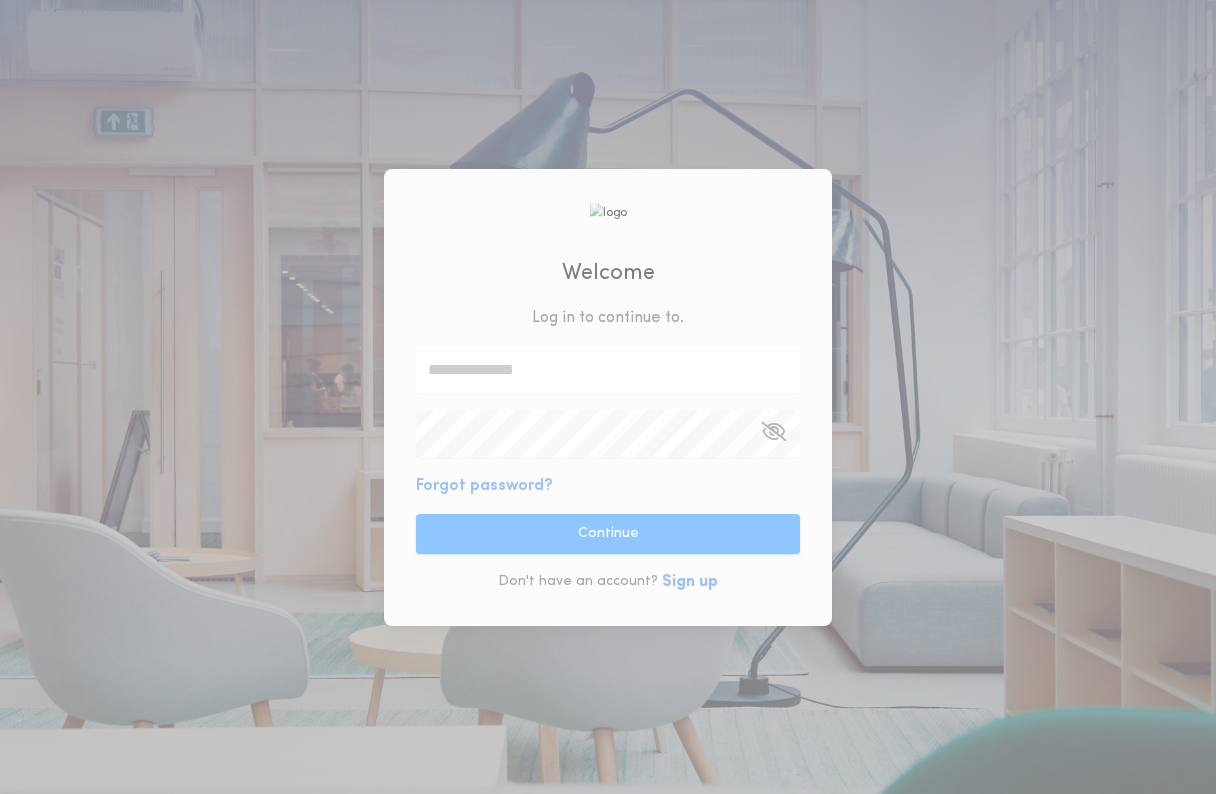 scroll, scrollTop: 0, scrollLeft: 0, axis: both 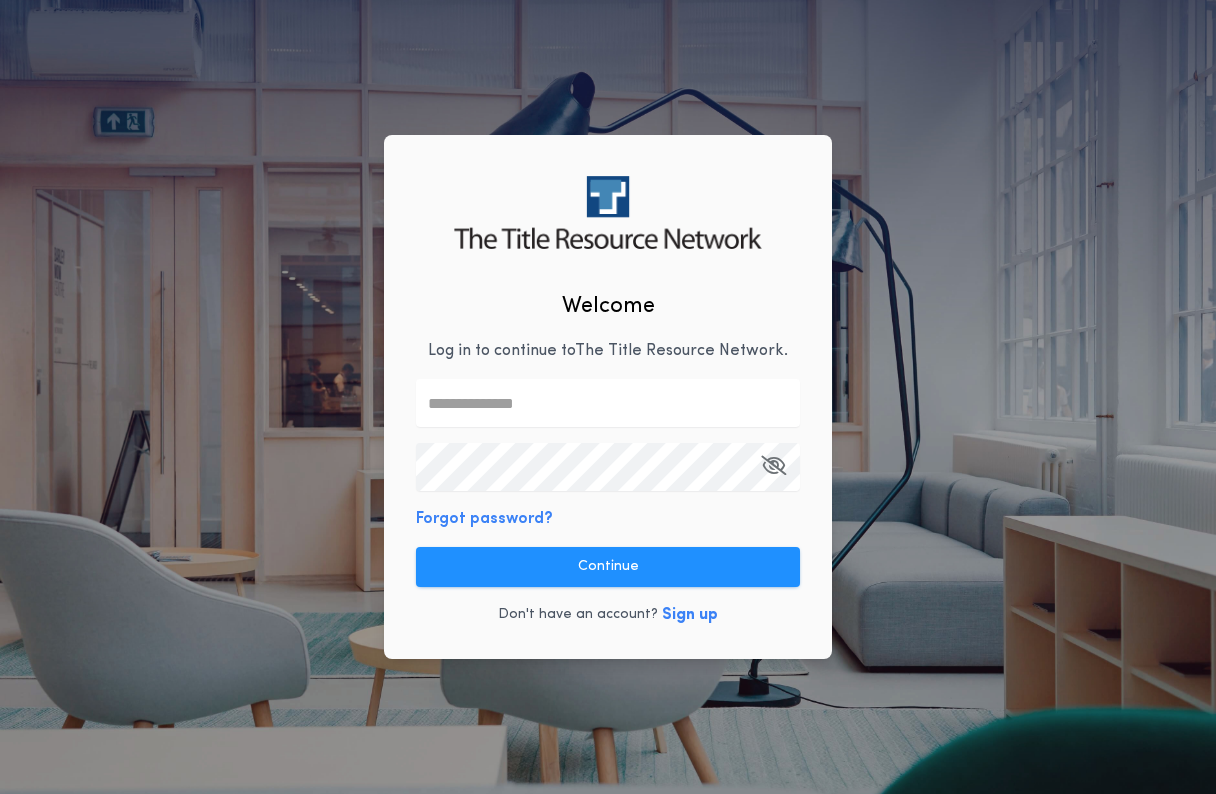 type on "**********" 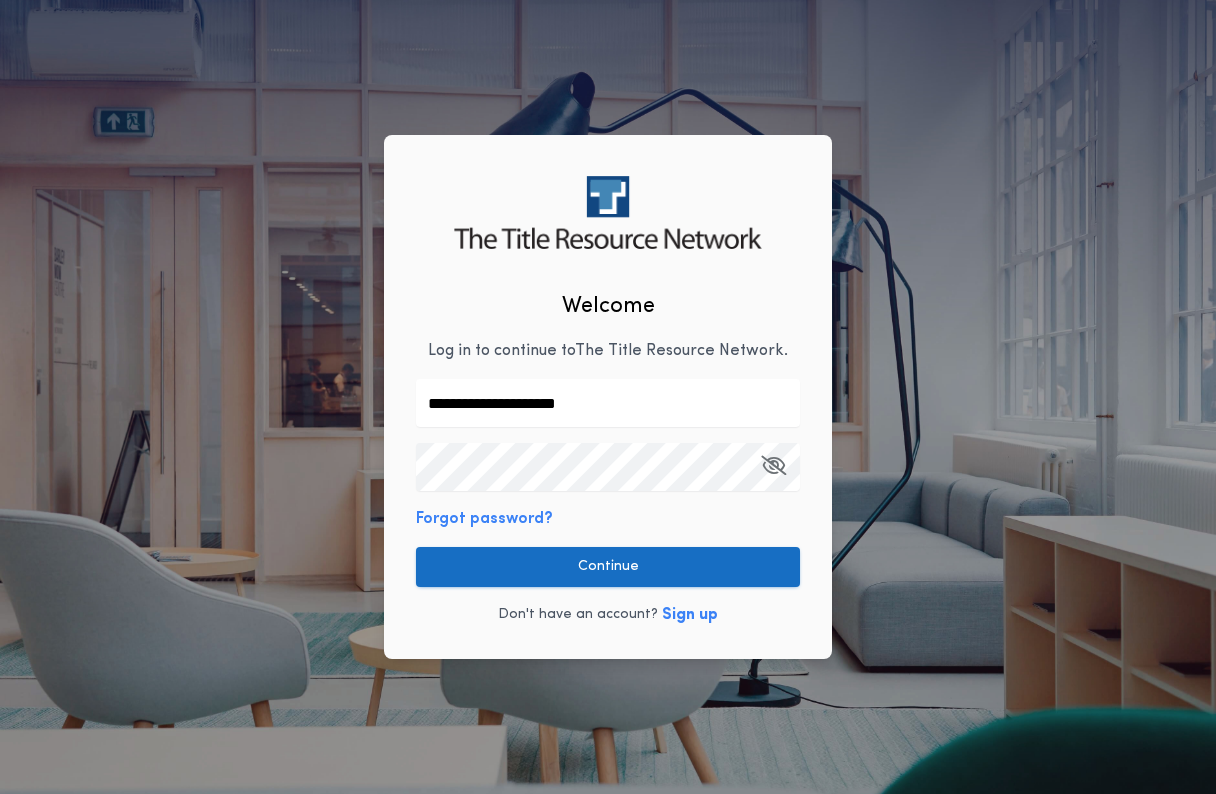 click on "Continue" at bounding box center (608, 567) 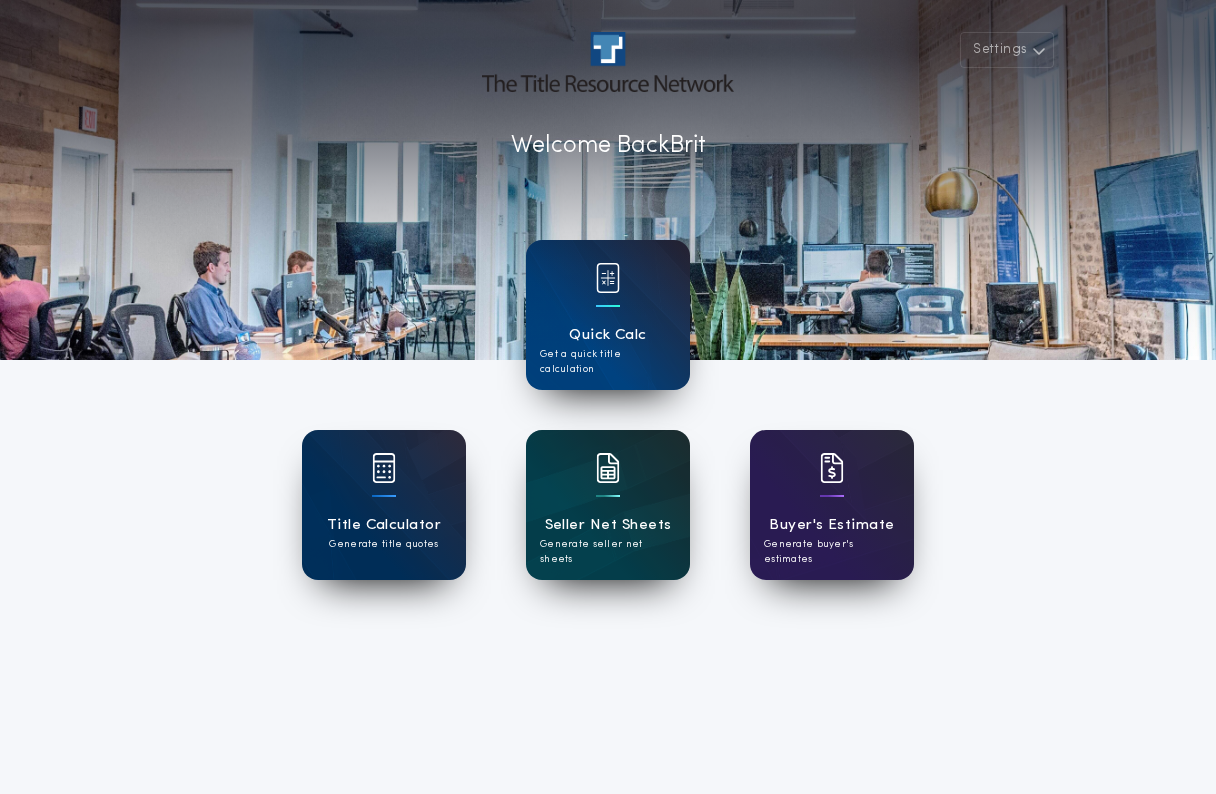 click on "Seller Net Sheets" at bounding box center [608, 525] 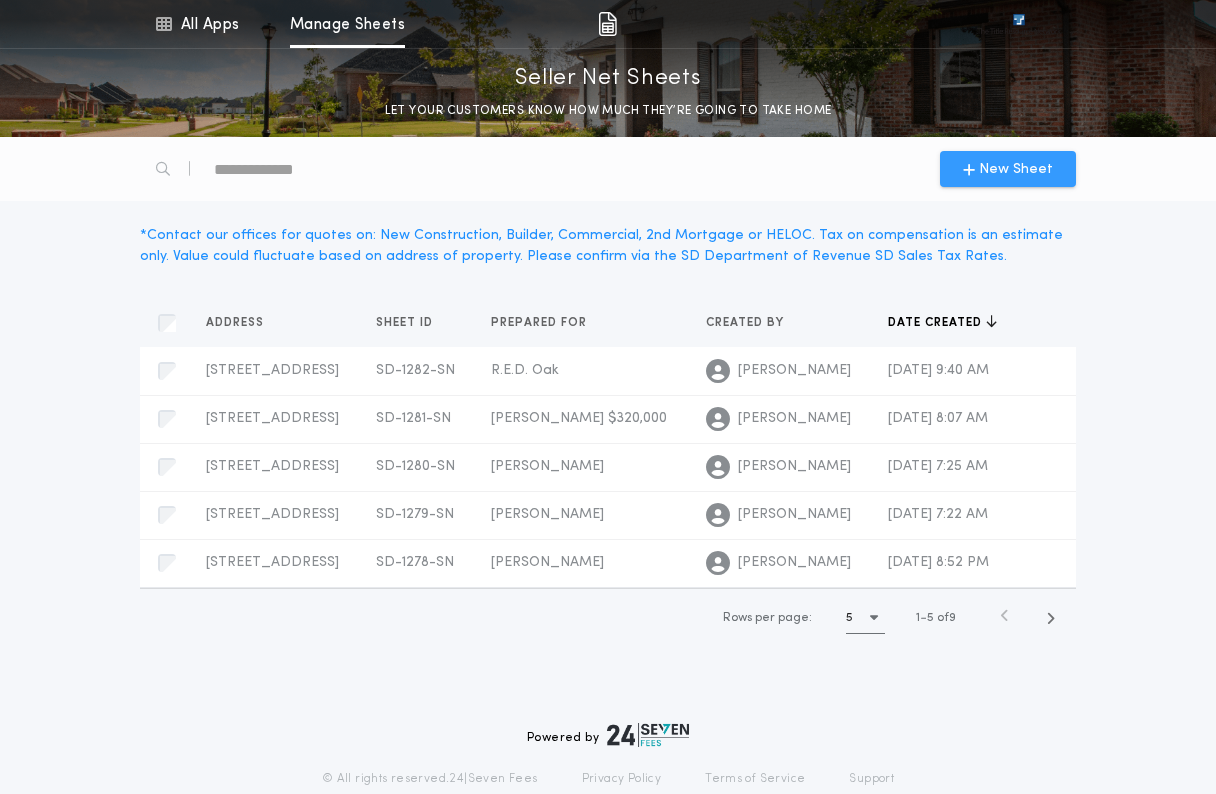 click on "New Sheet" at bounding box center (1016, 169) 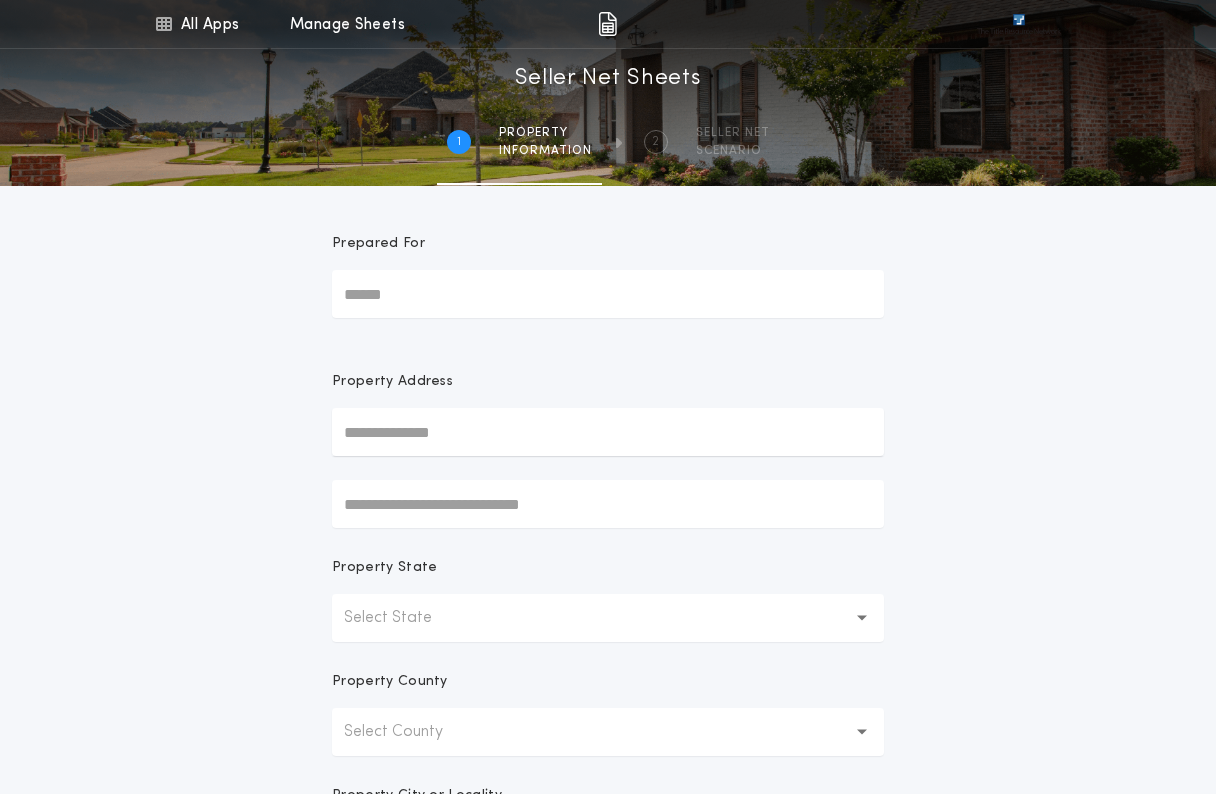 click on "Prepared For" at bounding box center [608, 294] 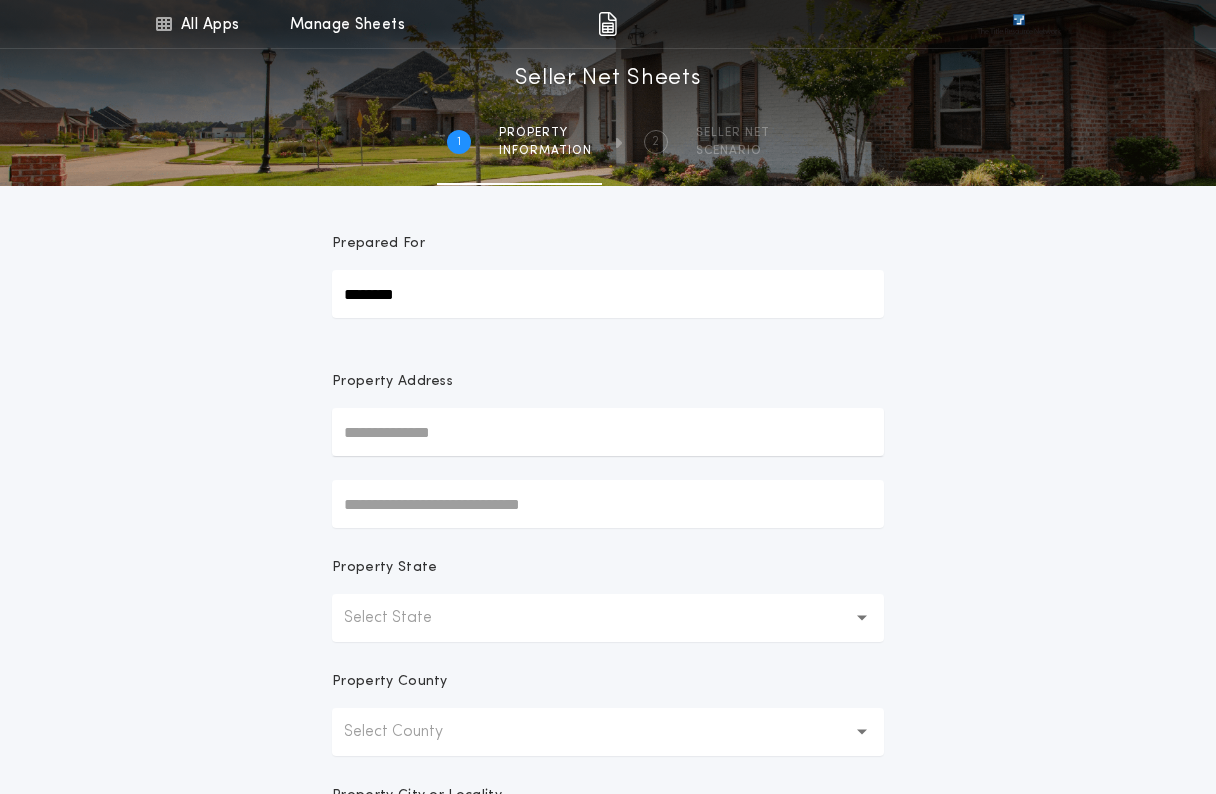 type on "********" 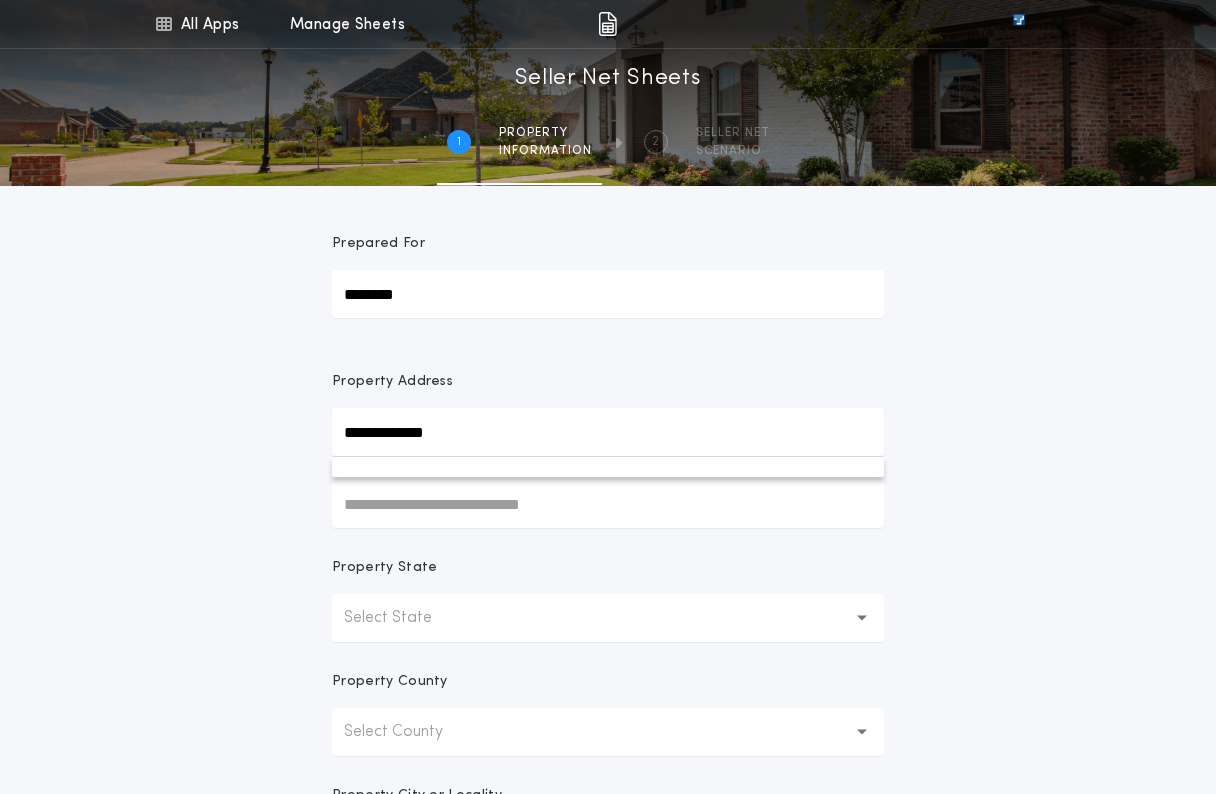 click on "**********" at bounding box center (608, 432) 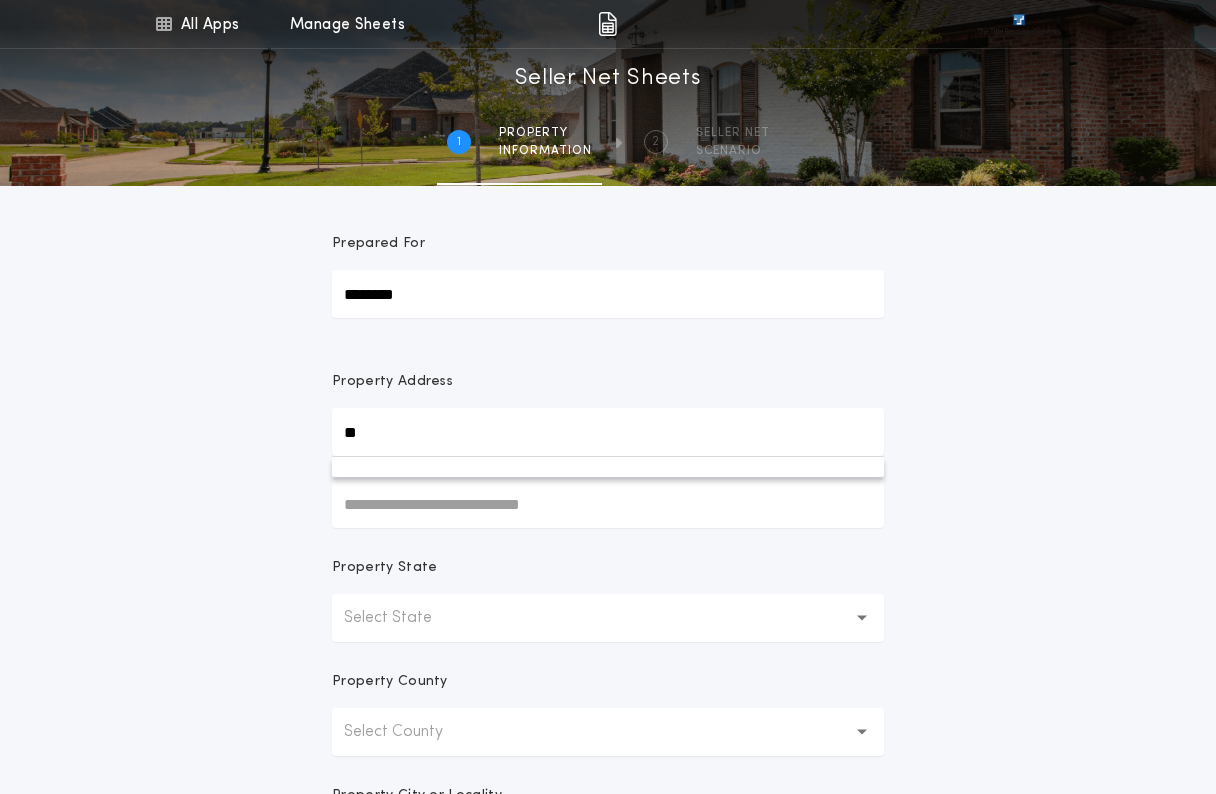 type on "*" 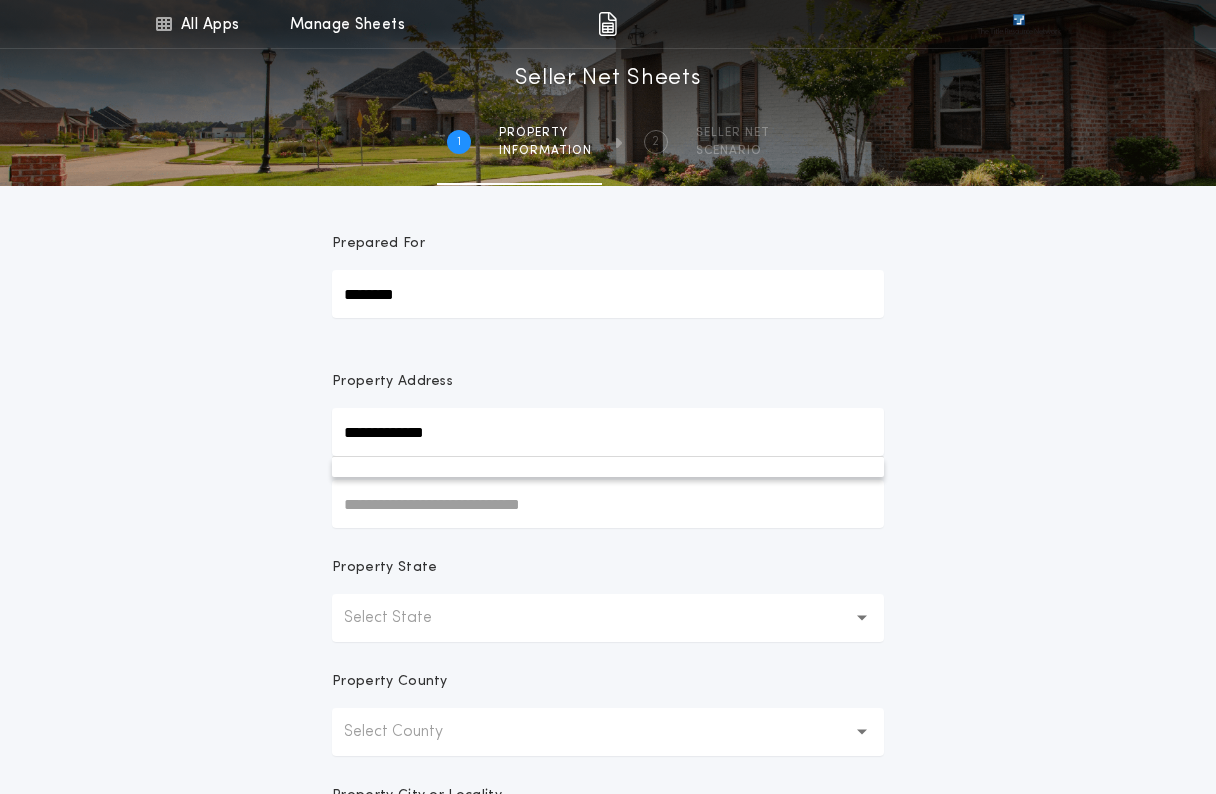 type on "**********" 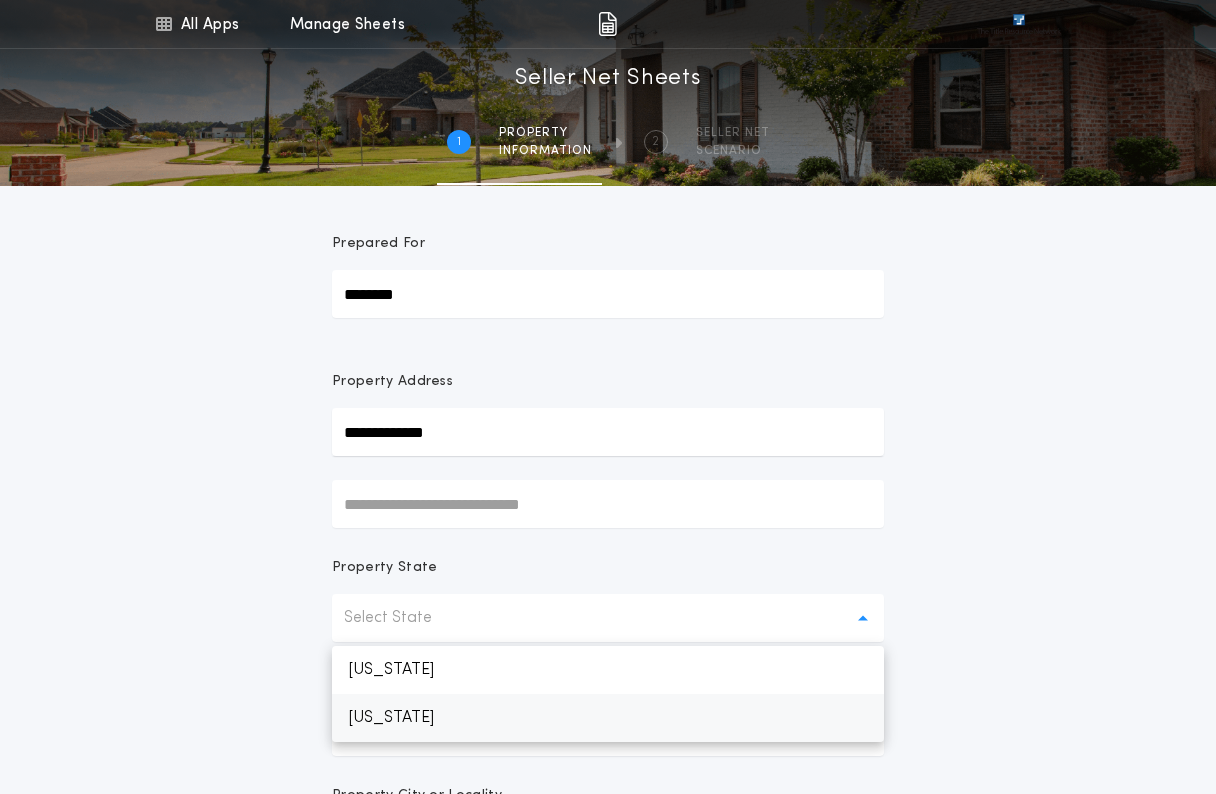 click on "[US_STATE]" at bounding box center [608, 718] 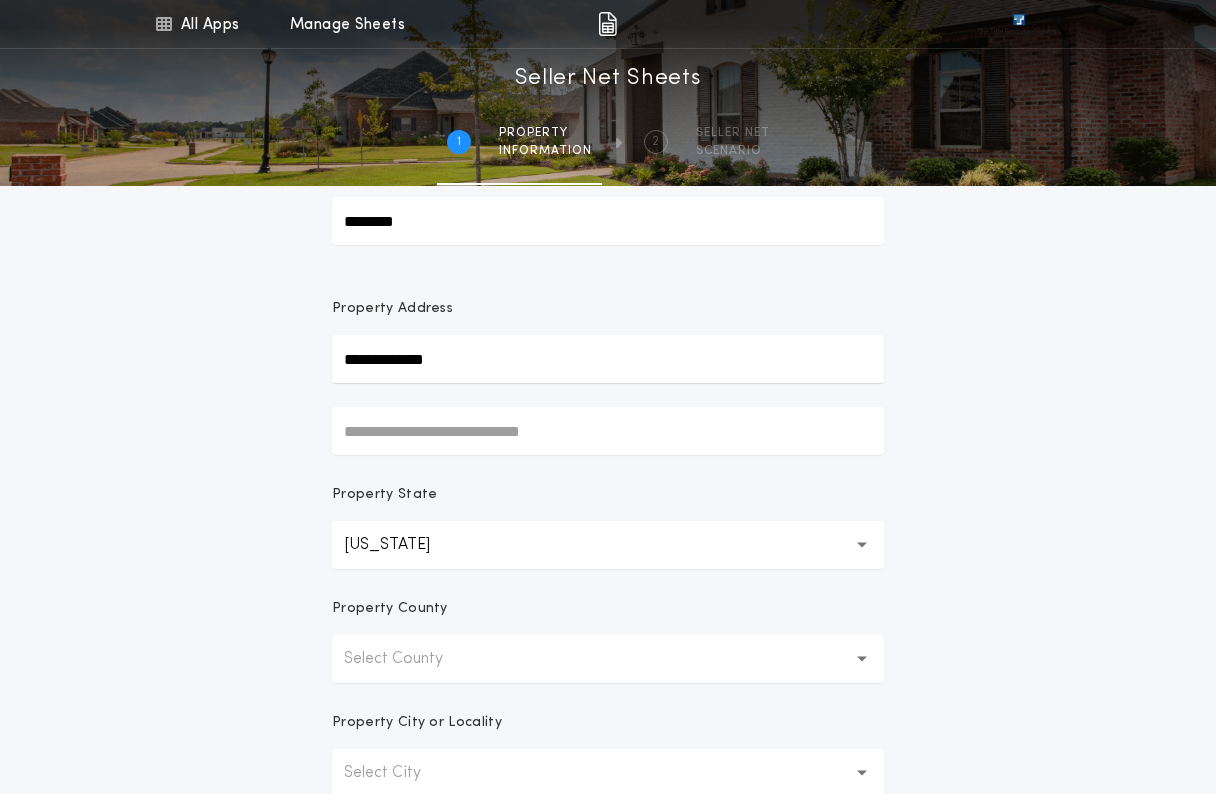 scroll, scrollTop: 90, scrollLeft: 0, axis: vertical 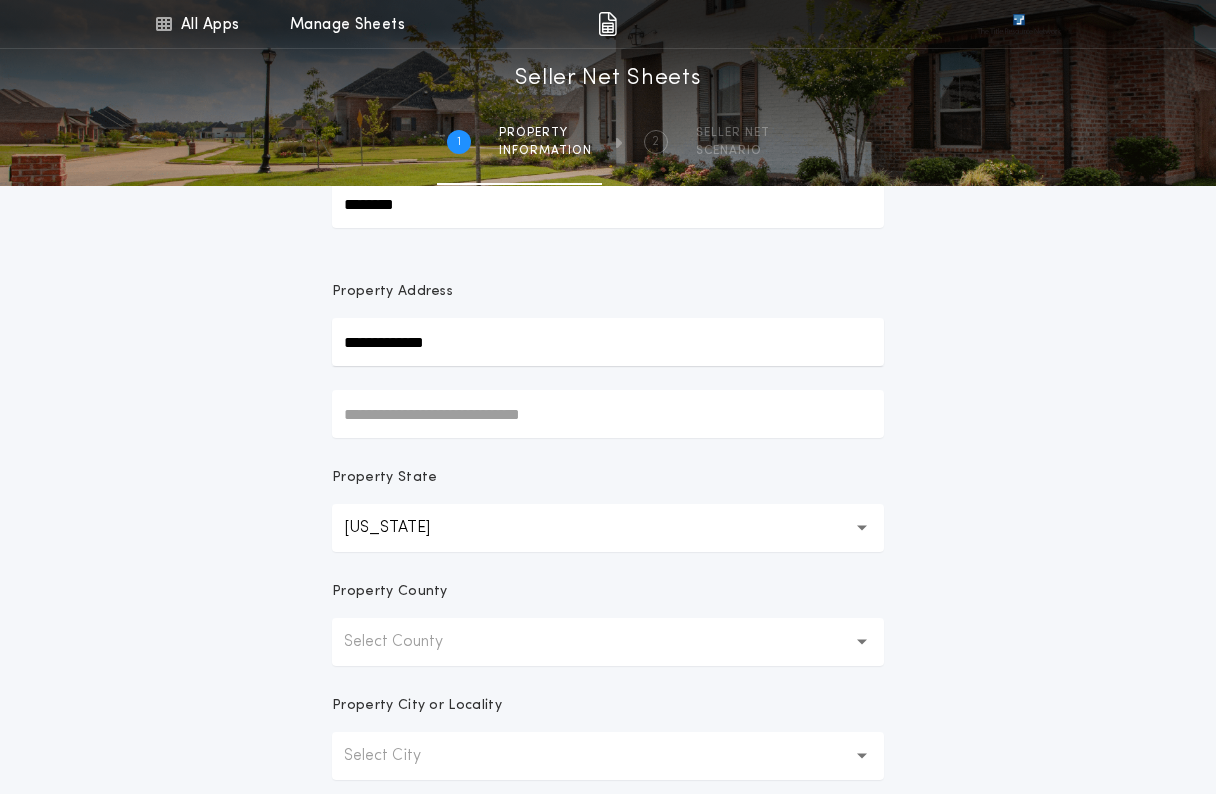 click on "Select County" at bounding box center [409, 642] 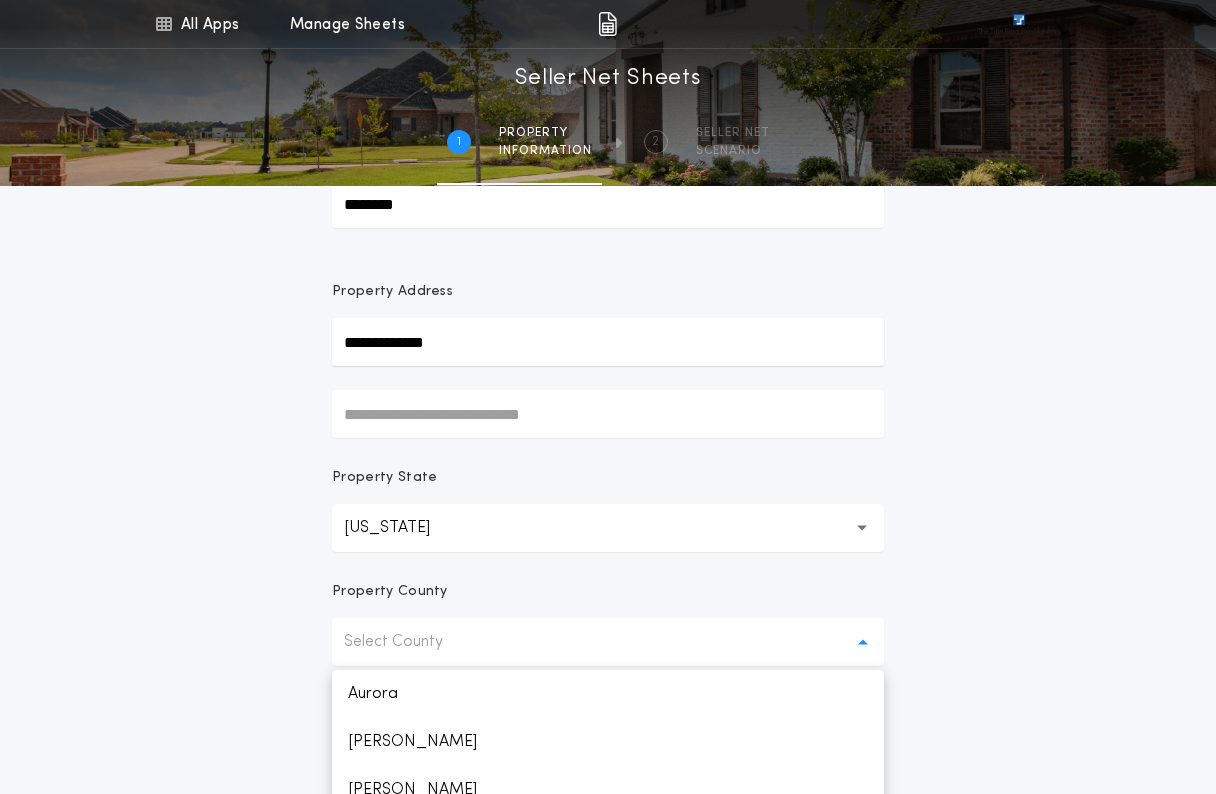 scroll, scrollTop: 1864, scrollLeft: 0, axis: vertical 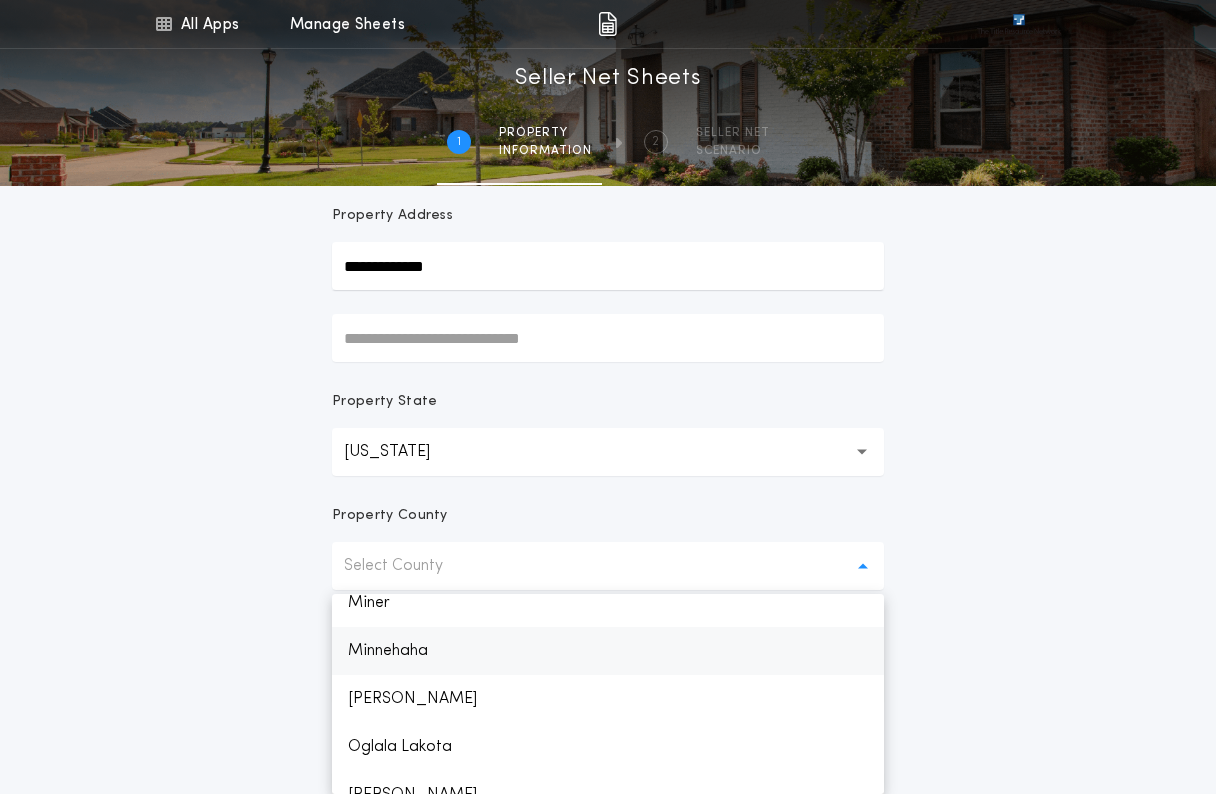 click on "Minnehaha" at bounding box center [608, 651] 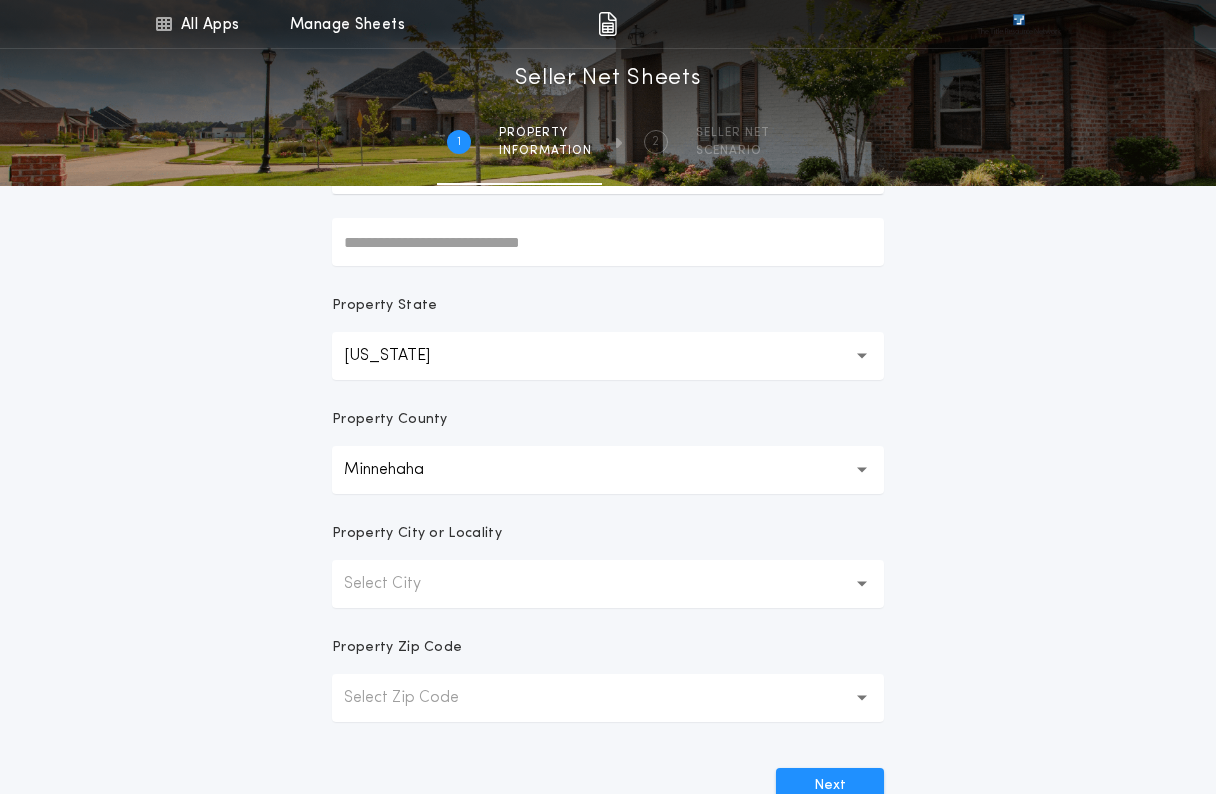 scroll, scrollTop: 263, scrollLeft: 0, axis: vertical 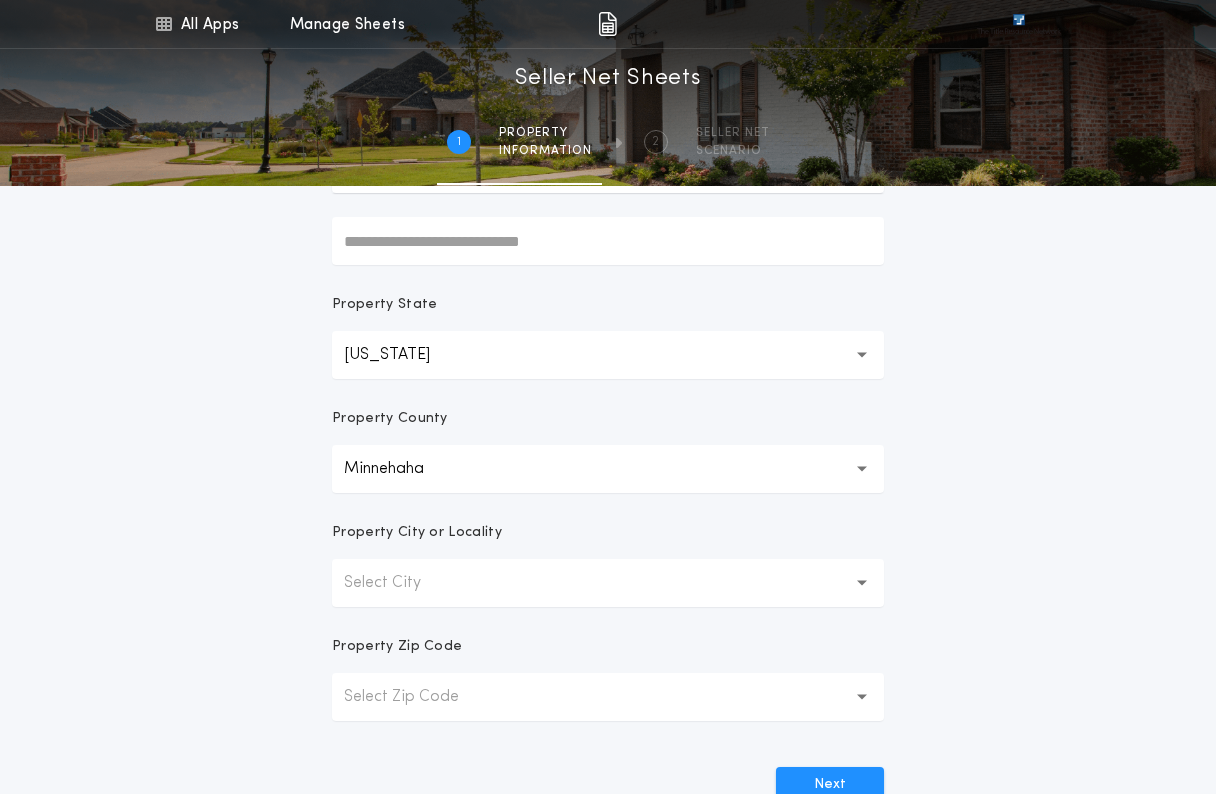 click on "Select City" at bounding box center [608, 583] 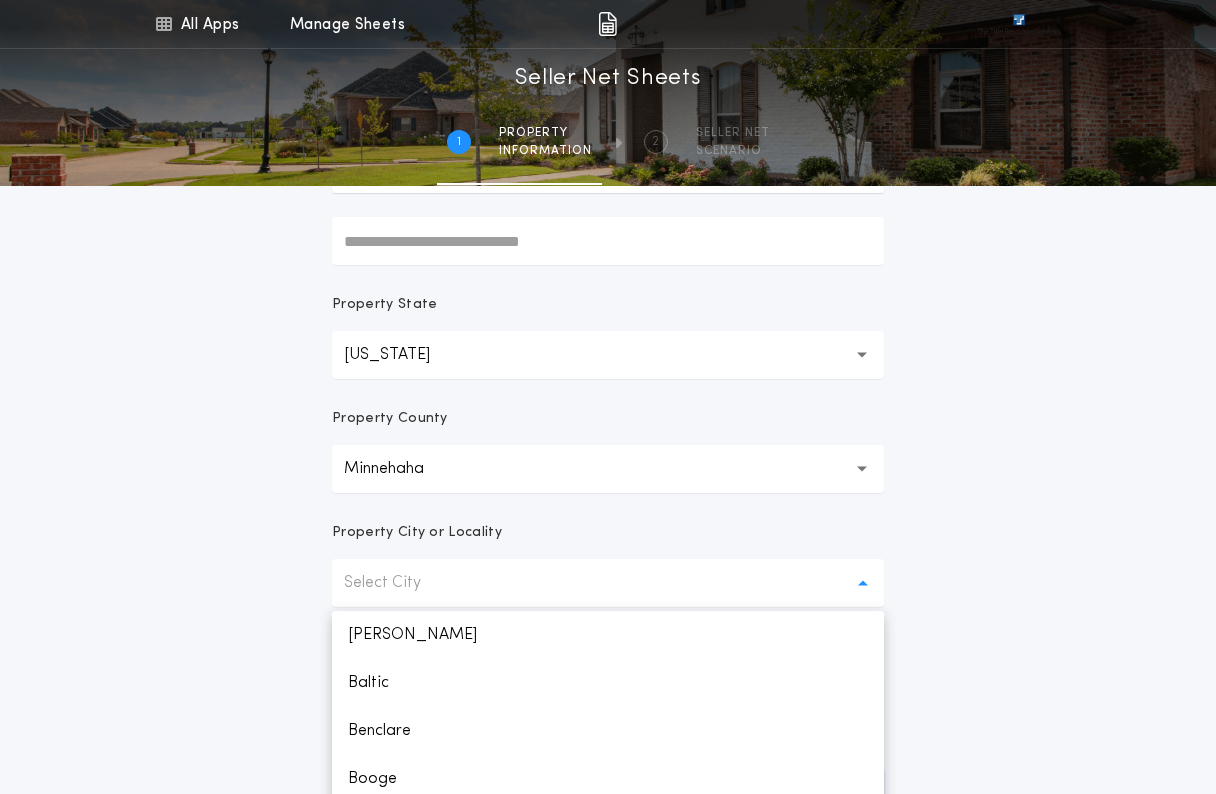 scroll, scrollTop: 952, scrollLeft: 0, axis: vertical 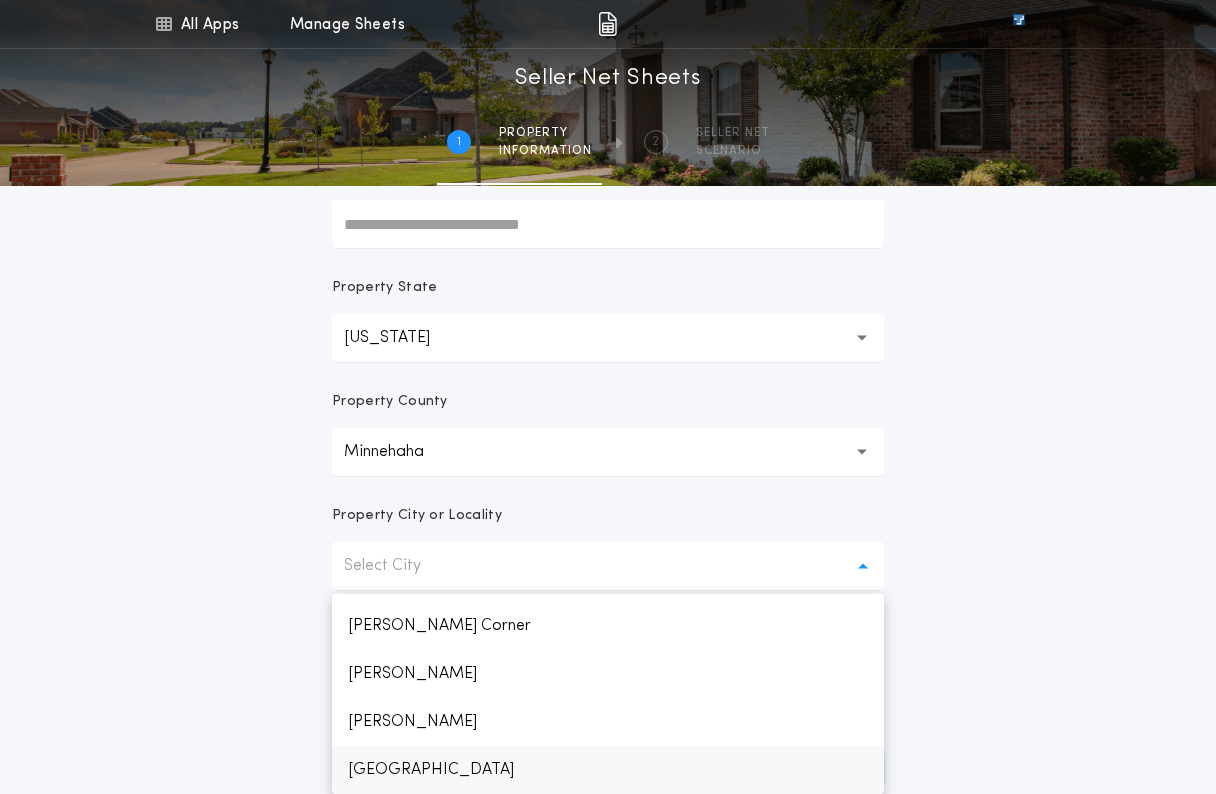 click on "[GEOGRAPHIC_DATA]" at bounding box center (608, 770) 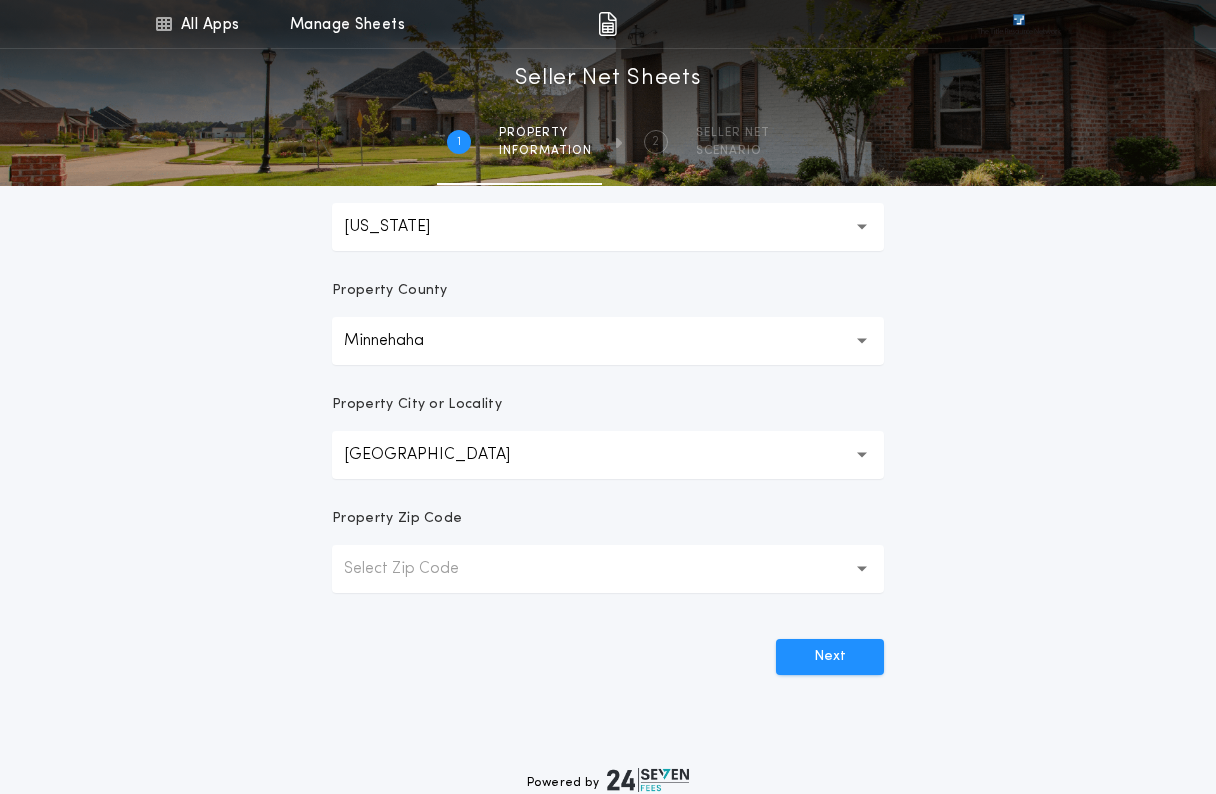 scroll, scrollTop: 408, scrollLeft: 0, axis: vertical 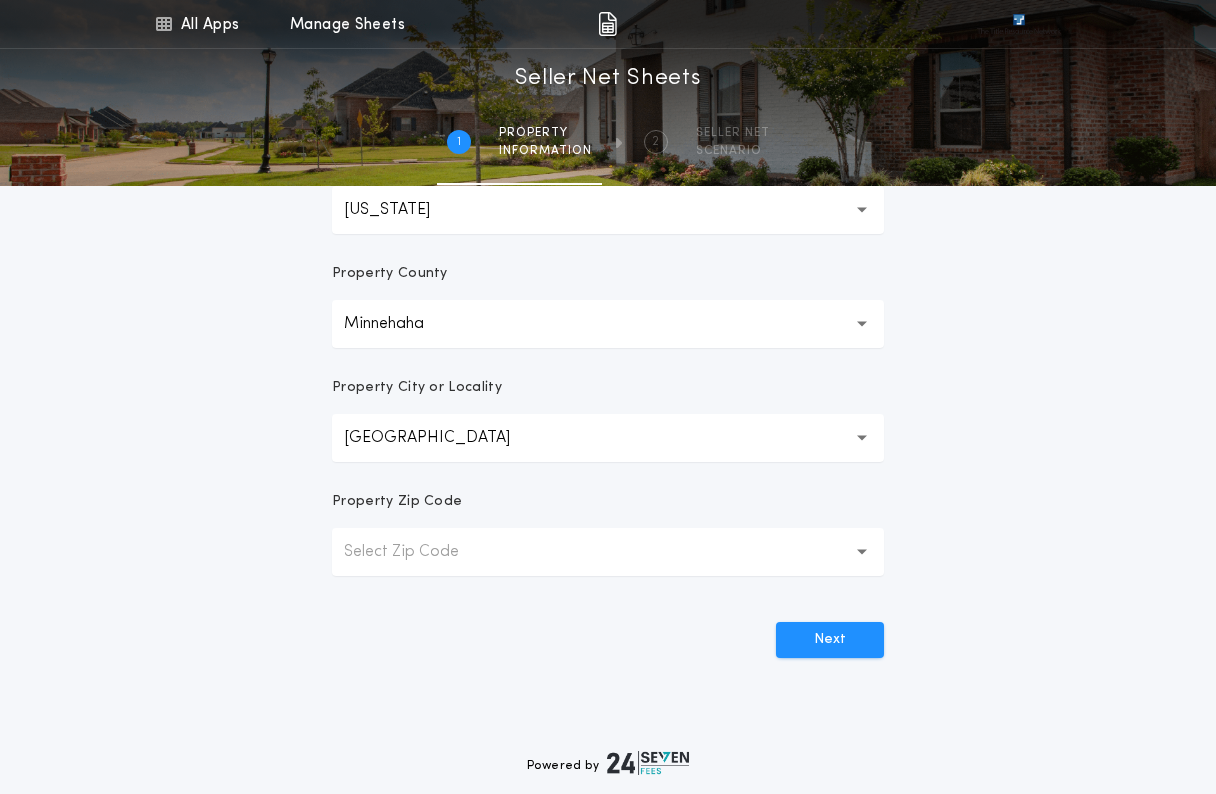 click on "Select Zip Code" at bounding box center (417, 552) 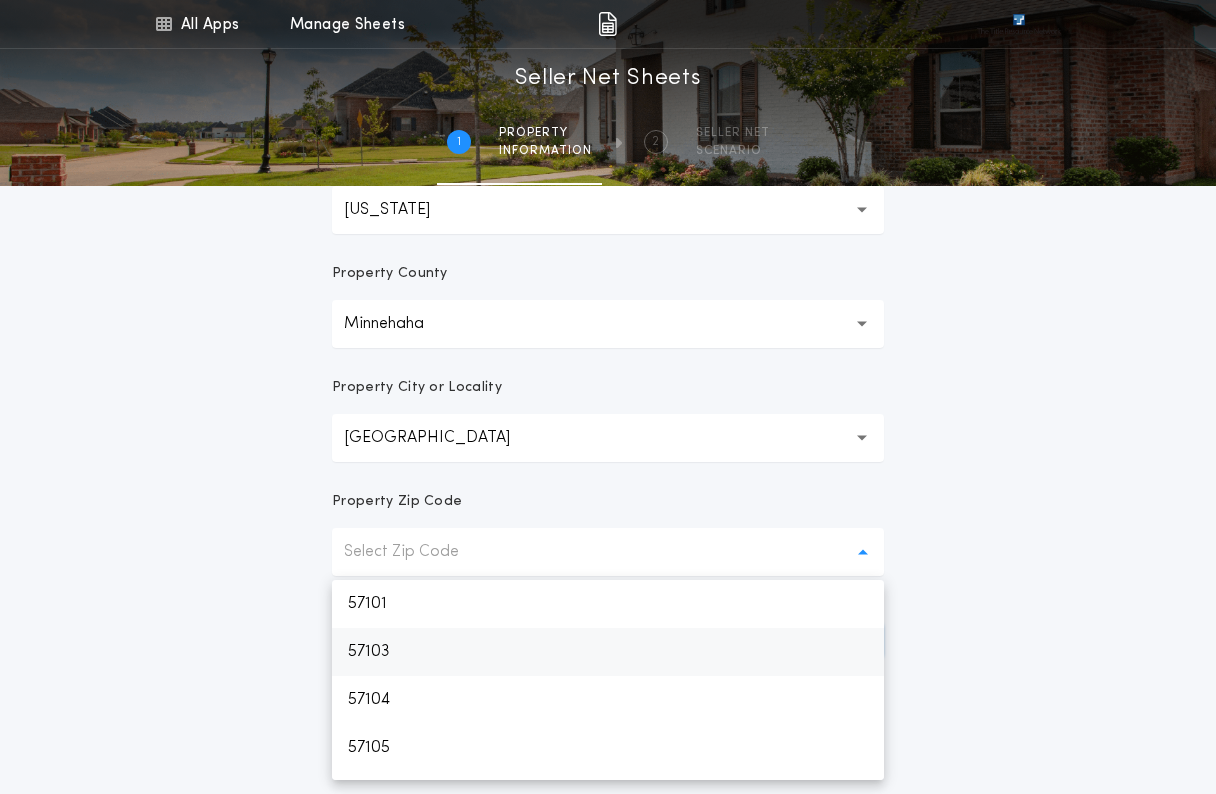 click on "57103" at bounding box center [608, 652] 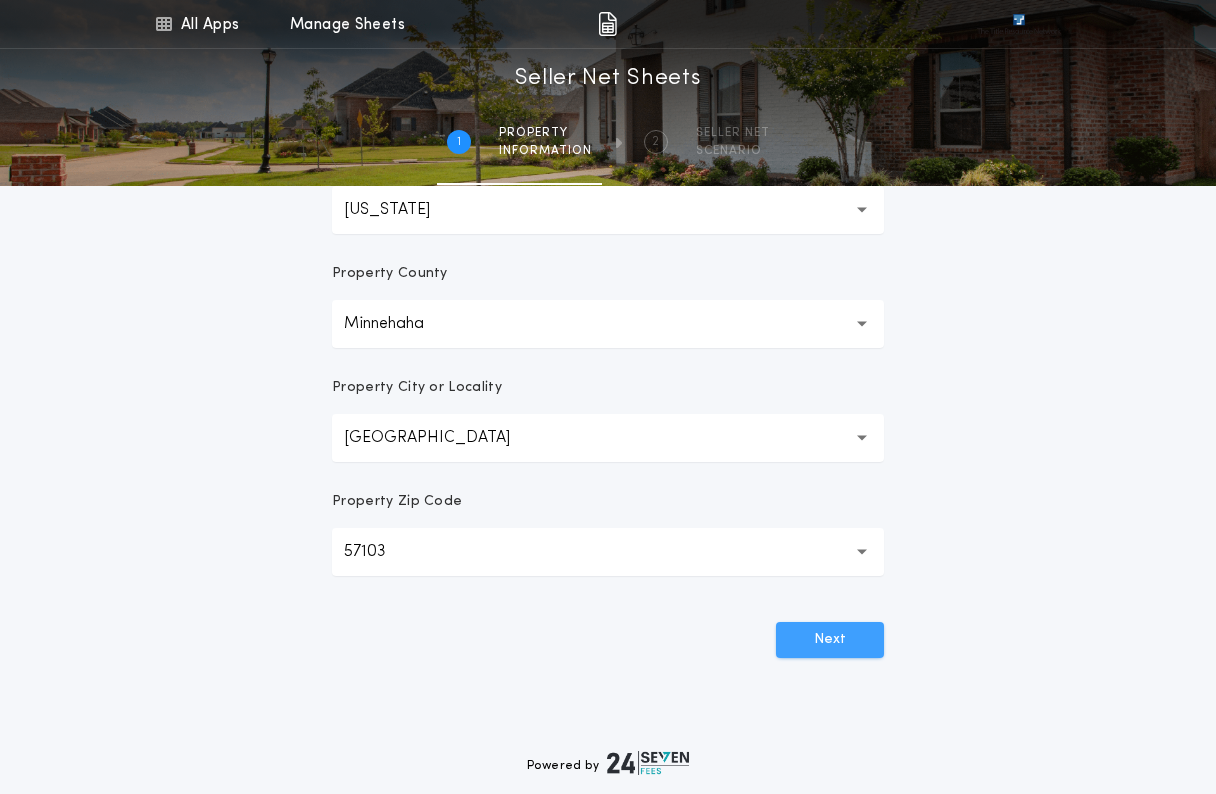 click on "Next" at bounding box center (830, 640) 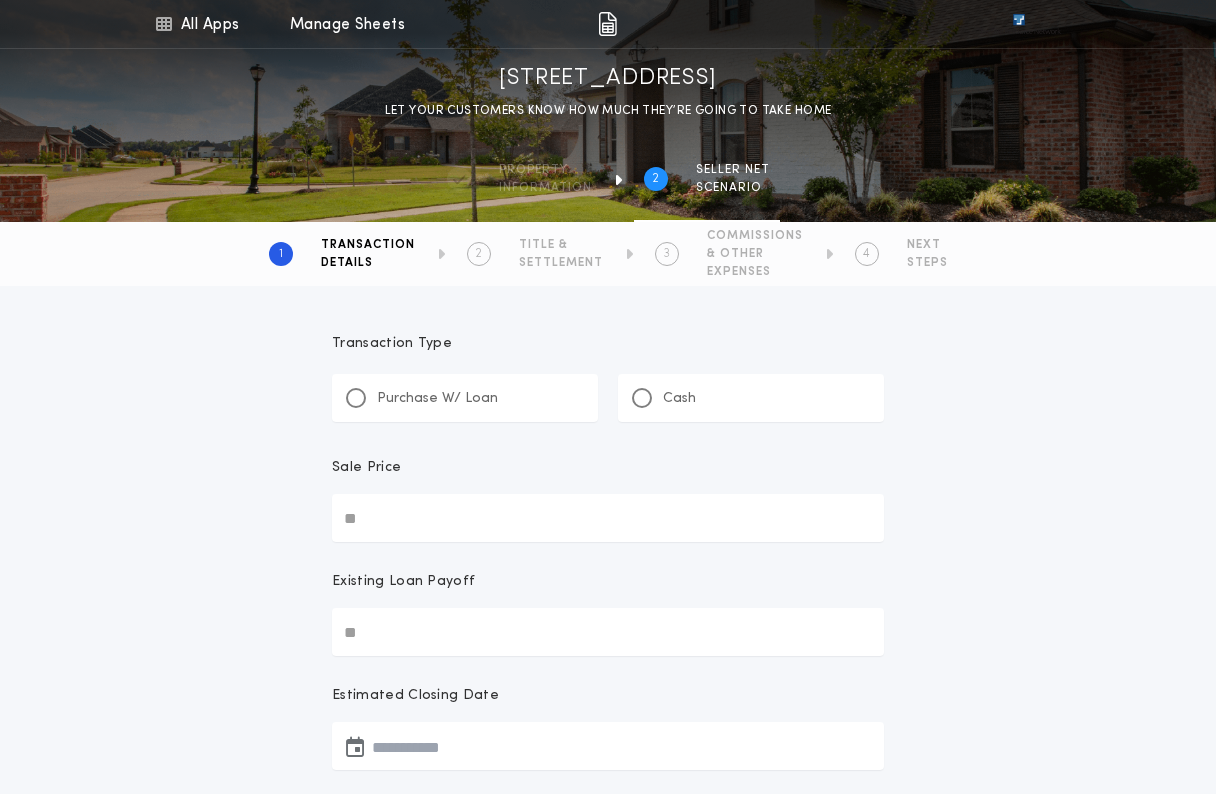 scroll, scrollTop: 0, scrollLeft: 0, axis: both 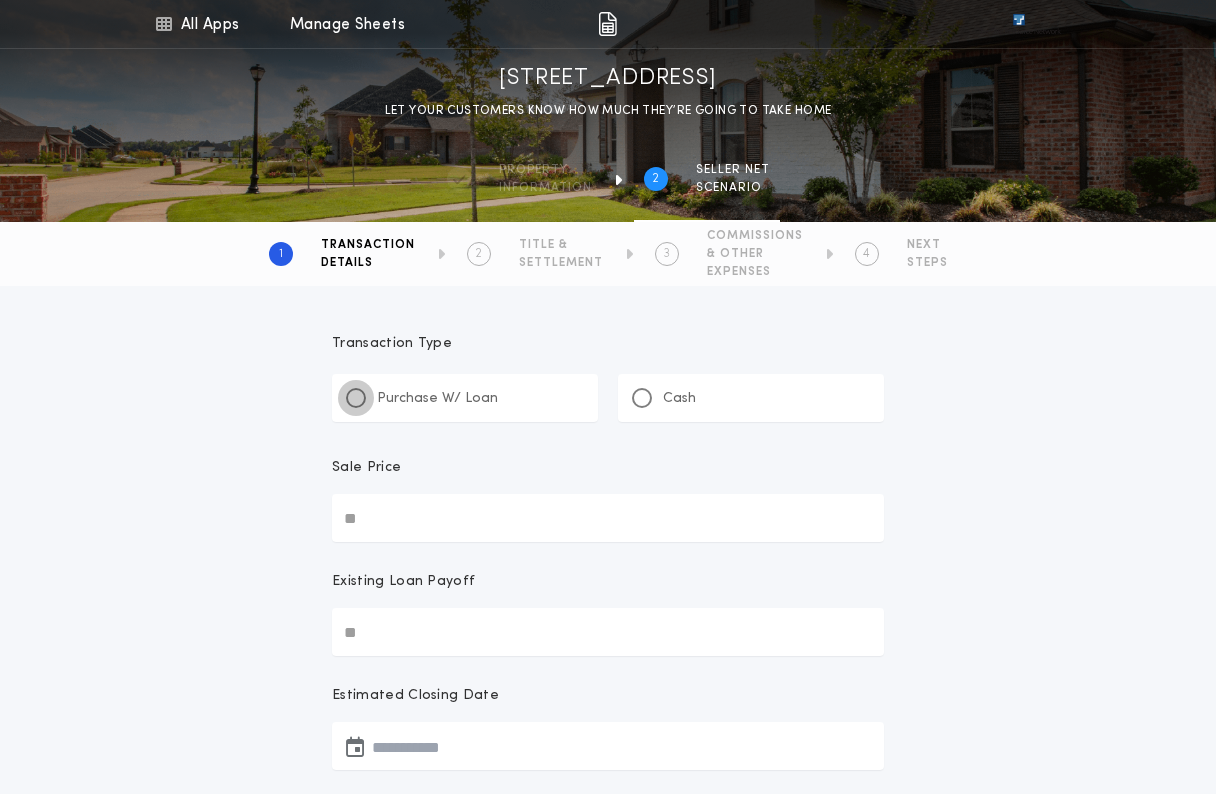 click at bounding box center [356, 398] 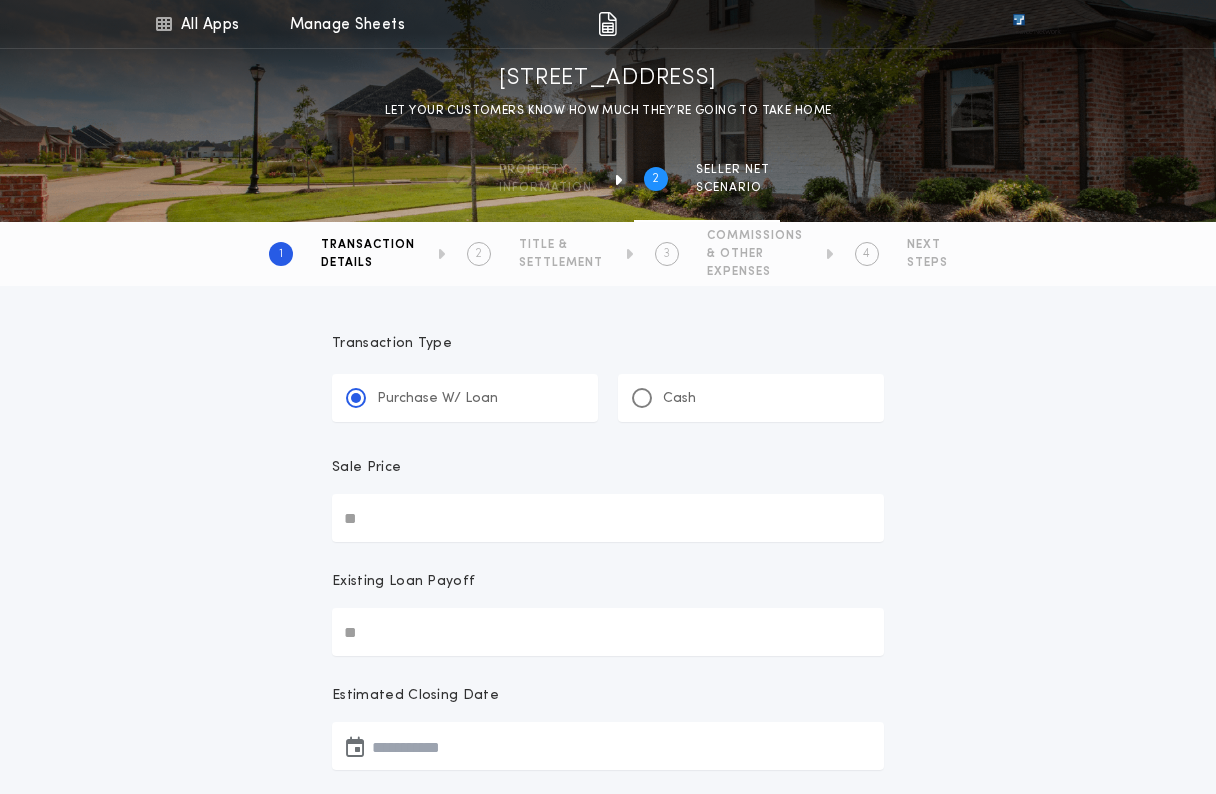 click on "Sale Price" at bounding box center [608, 518] 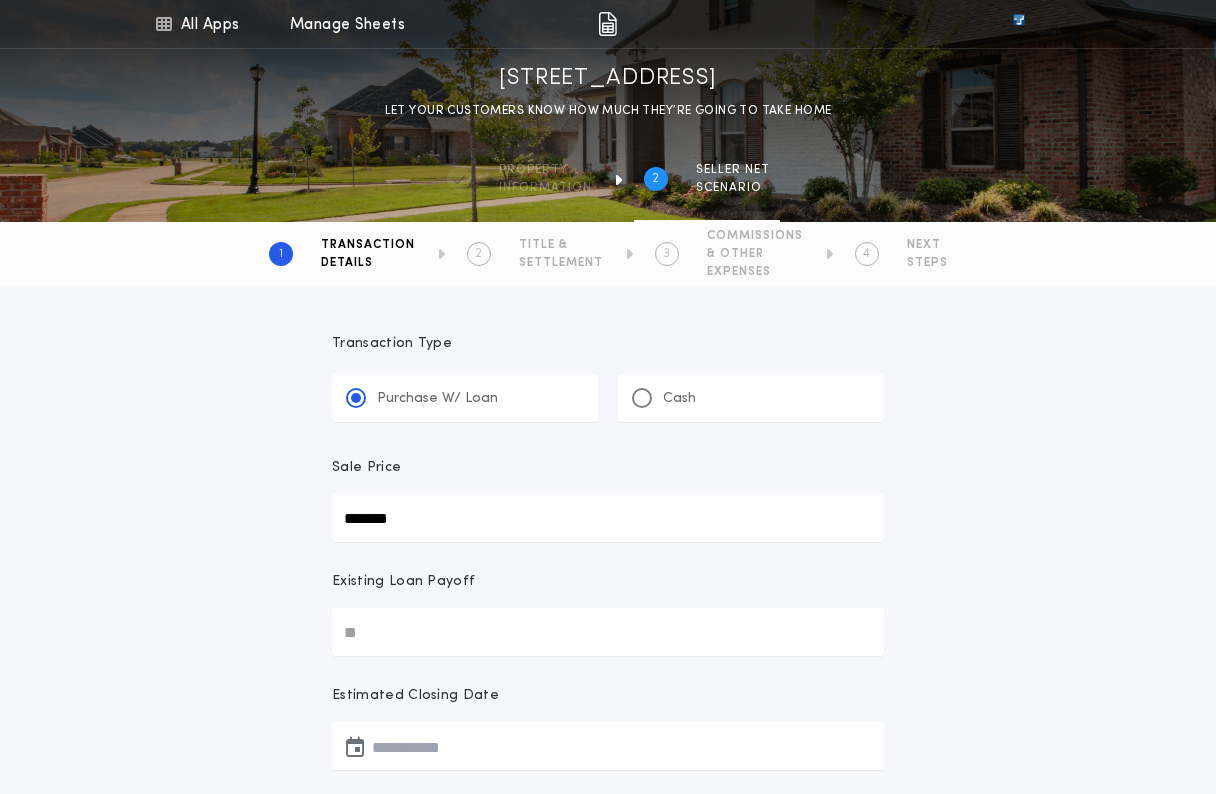 type on "********" 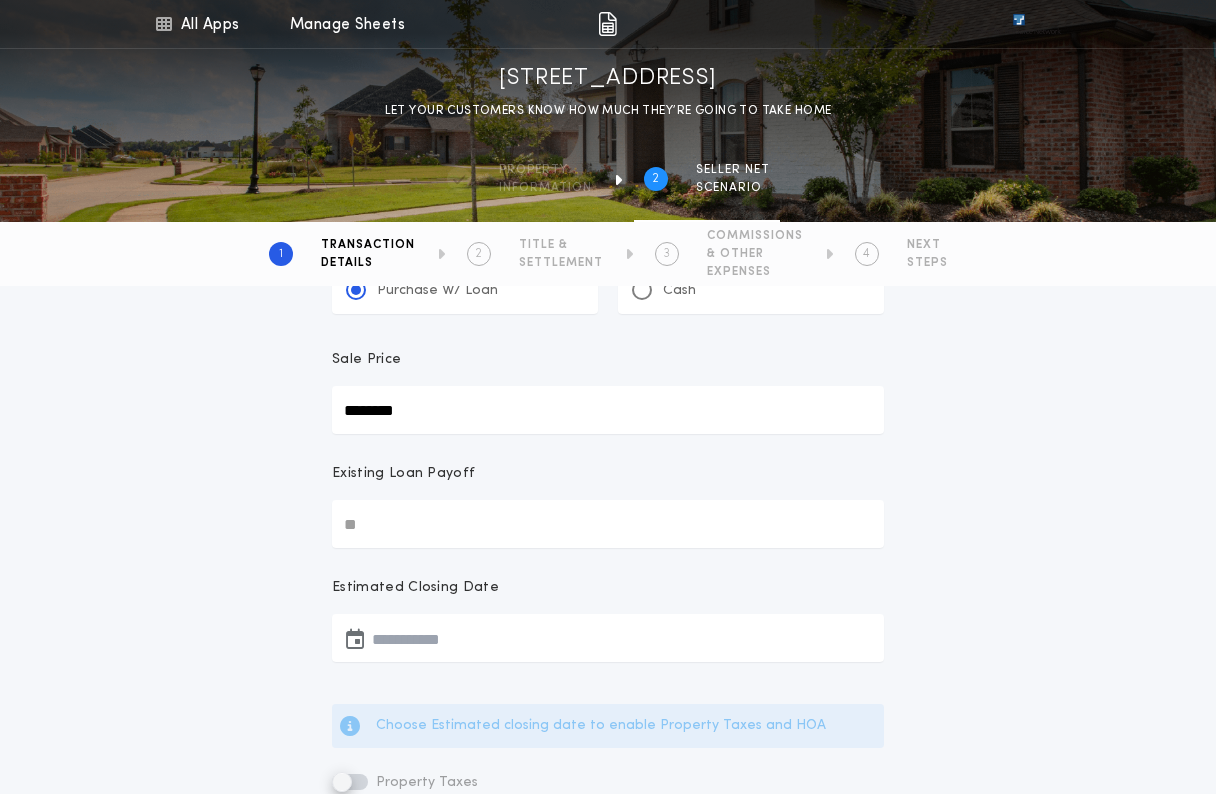 scroll, scrollTop: 157, scrollLeft: 0, axis: vertical 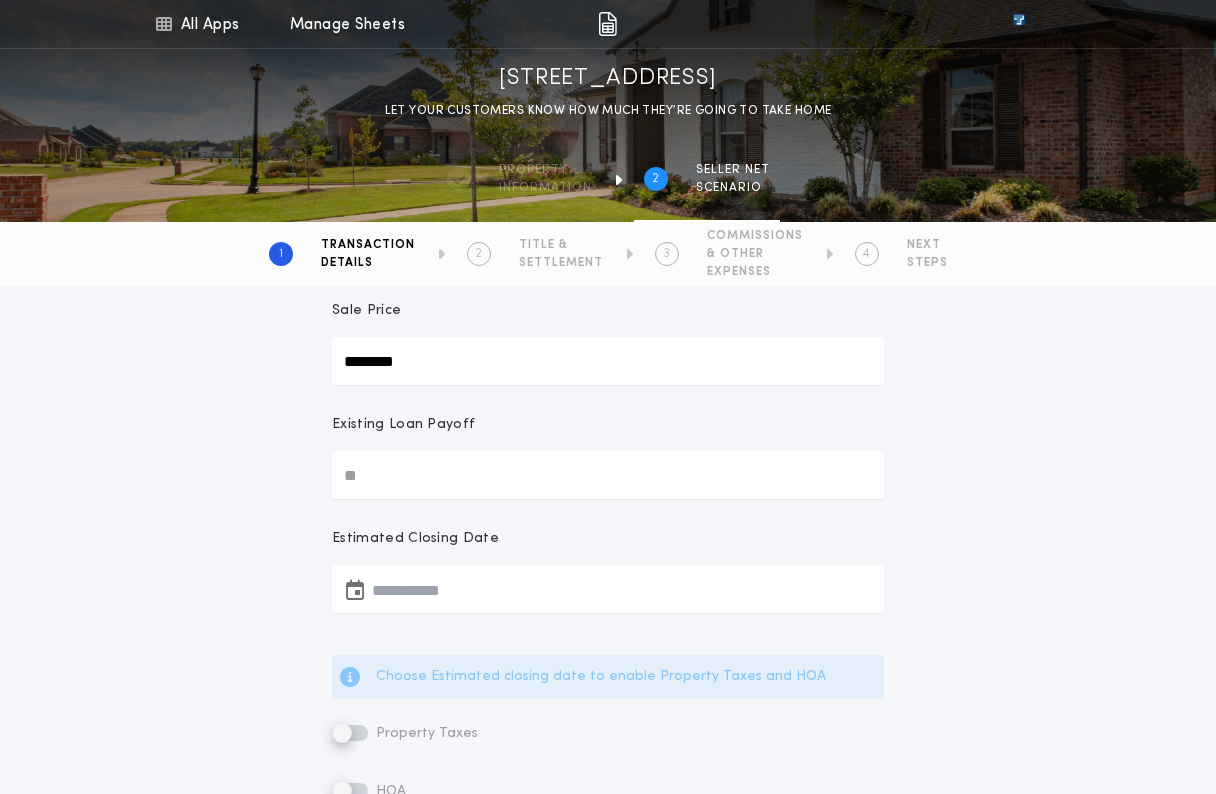 click at bounding box center [355, 589] 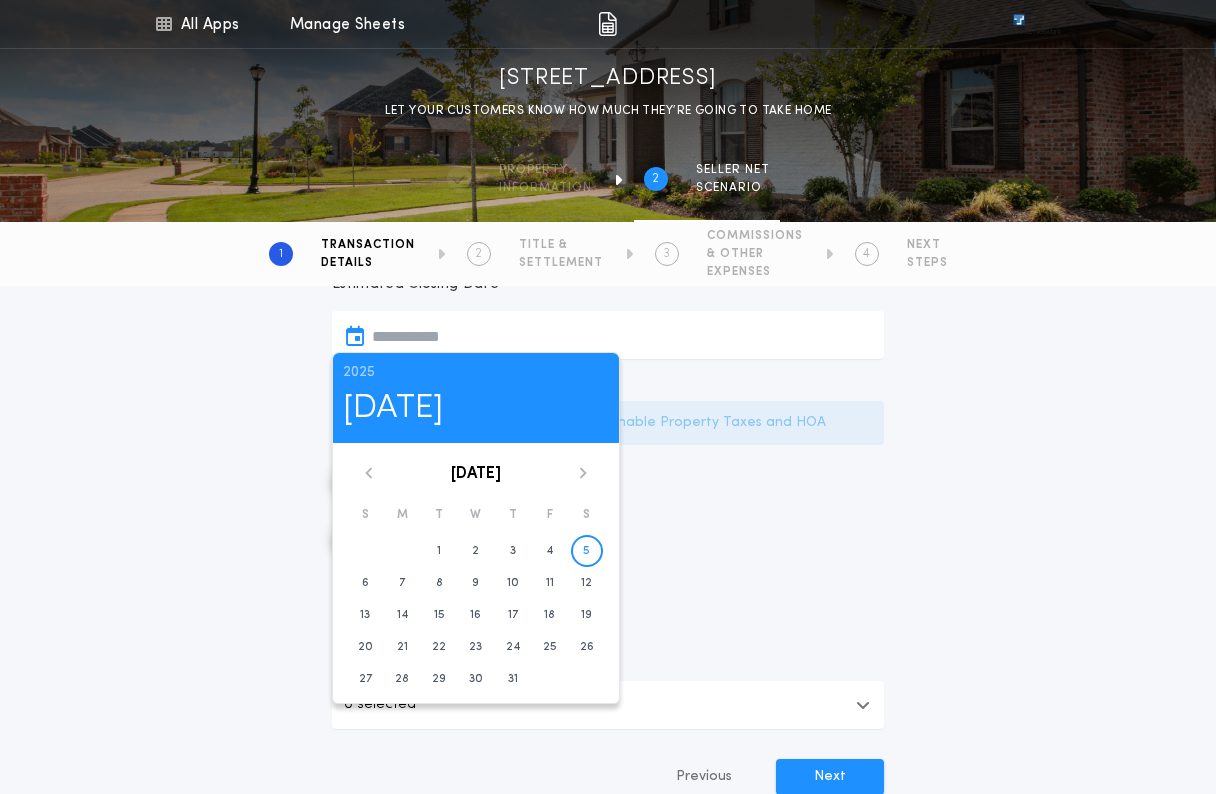 scroll, scrollTop: 428, scrollLeft: 0, axis: vertical 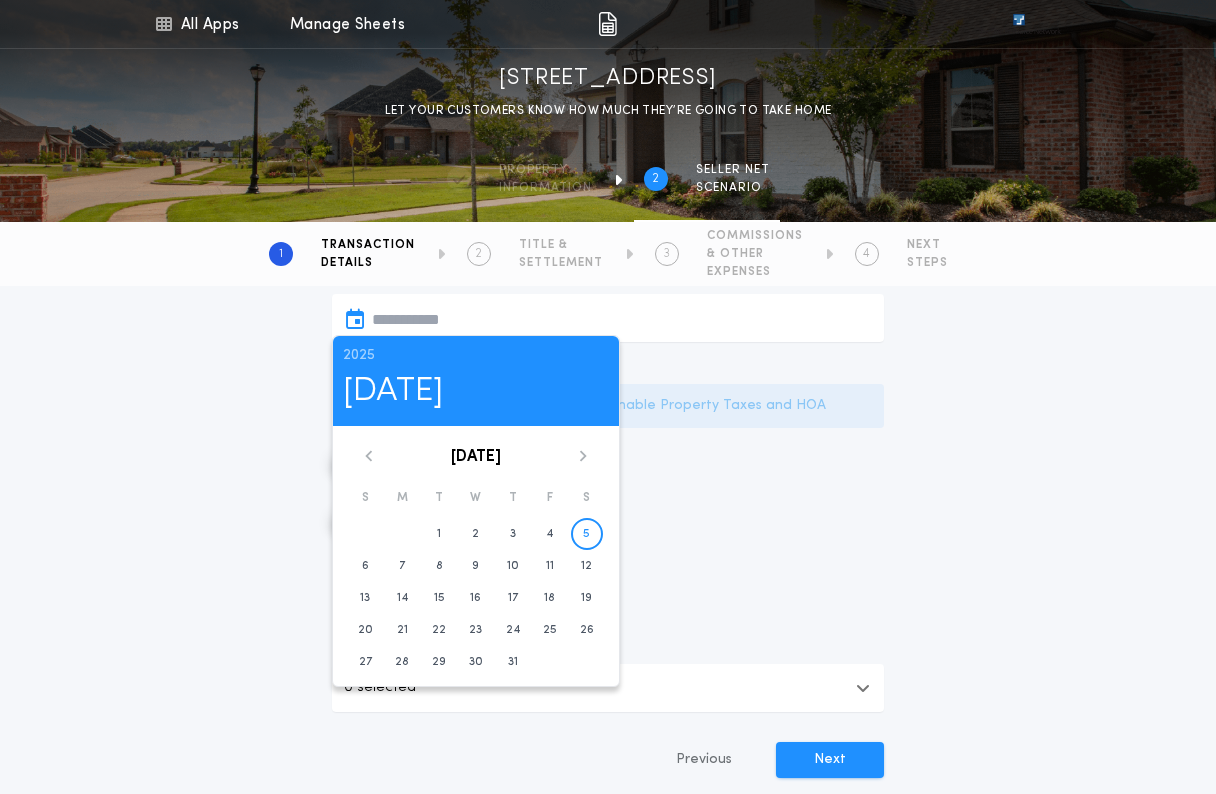click 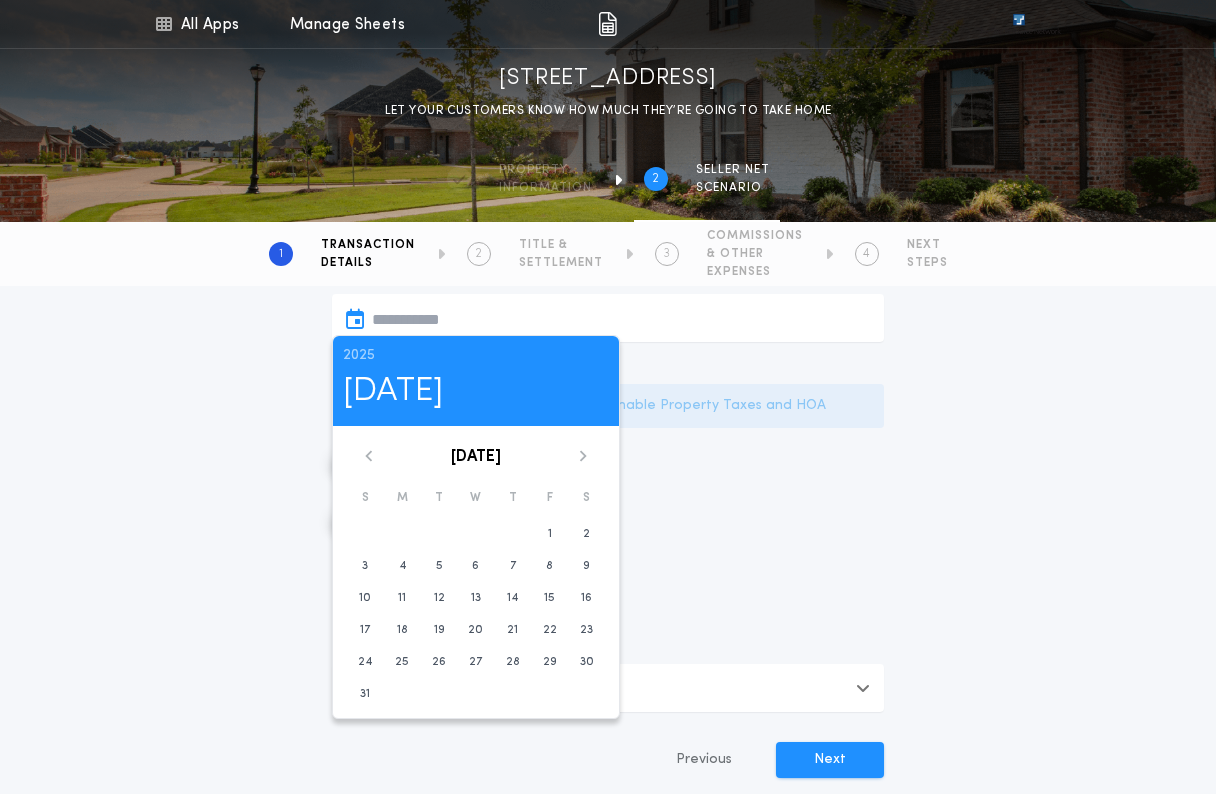 click 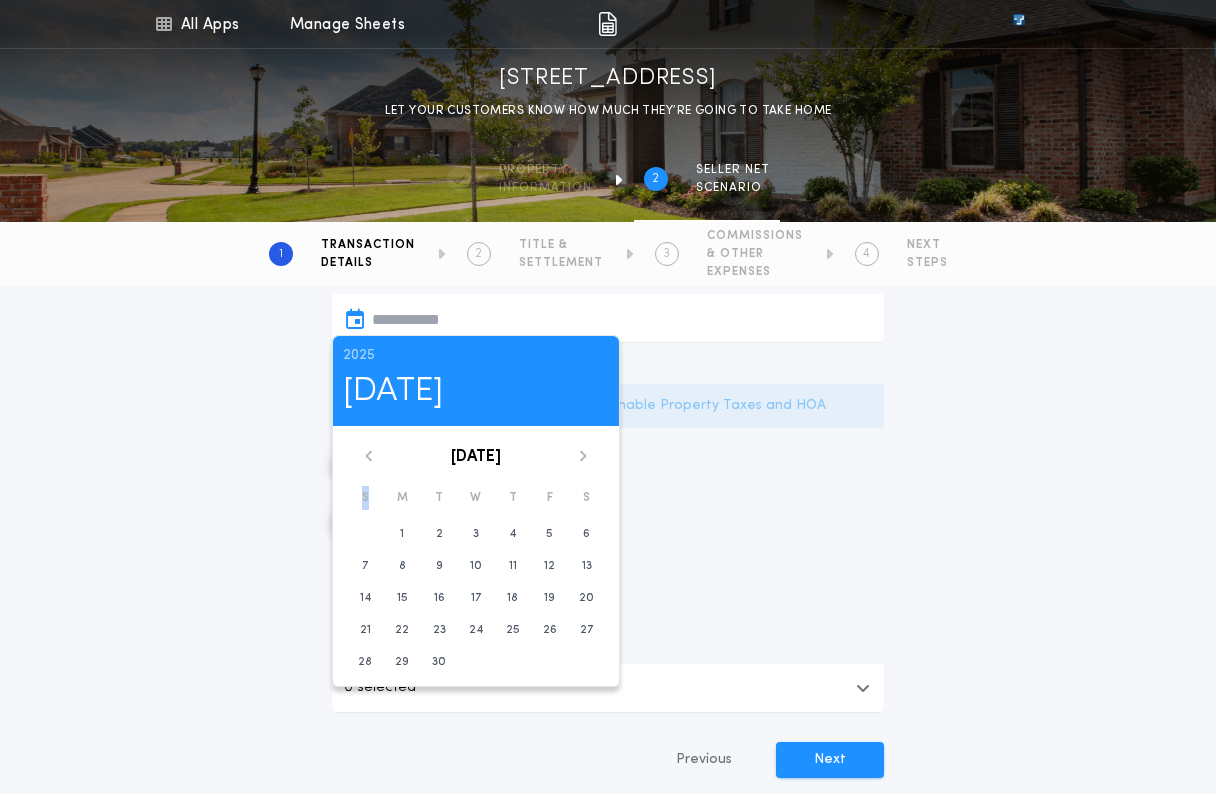 click 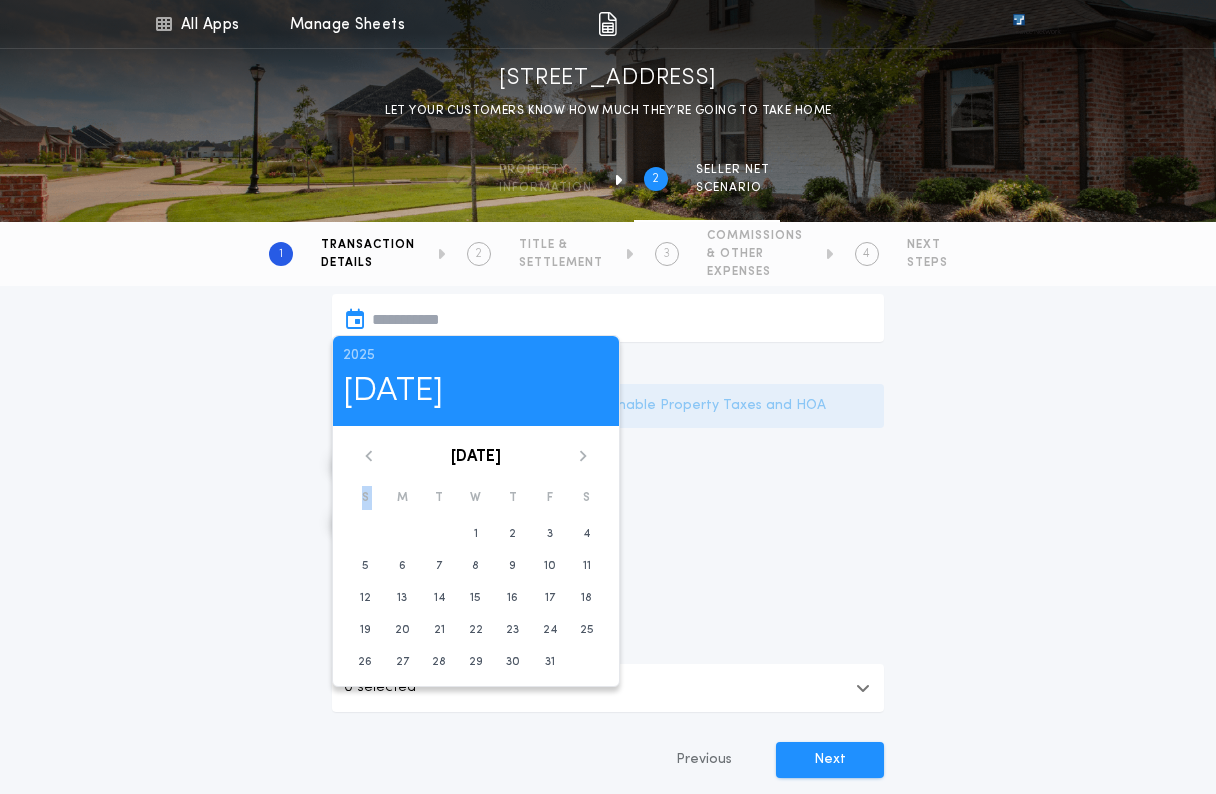 click 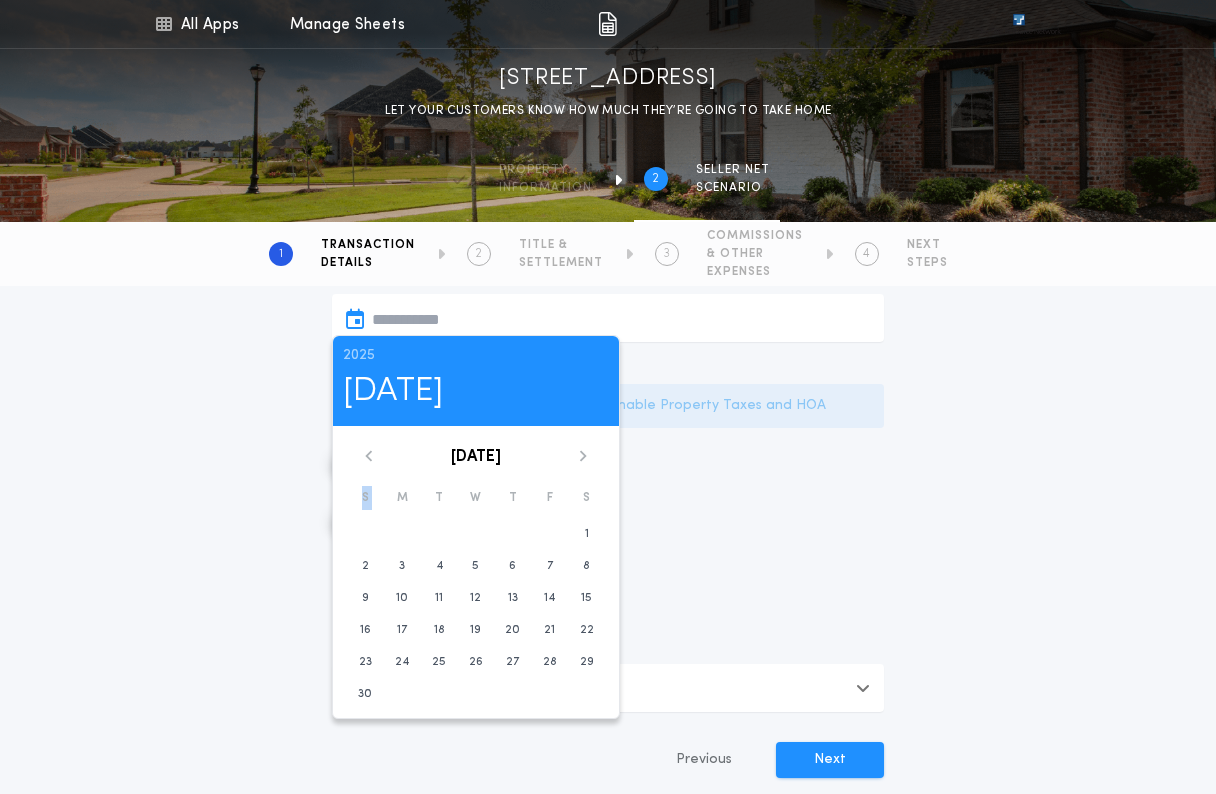 click 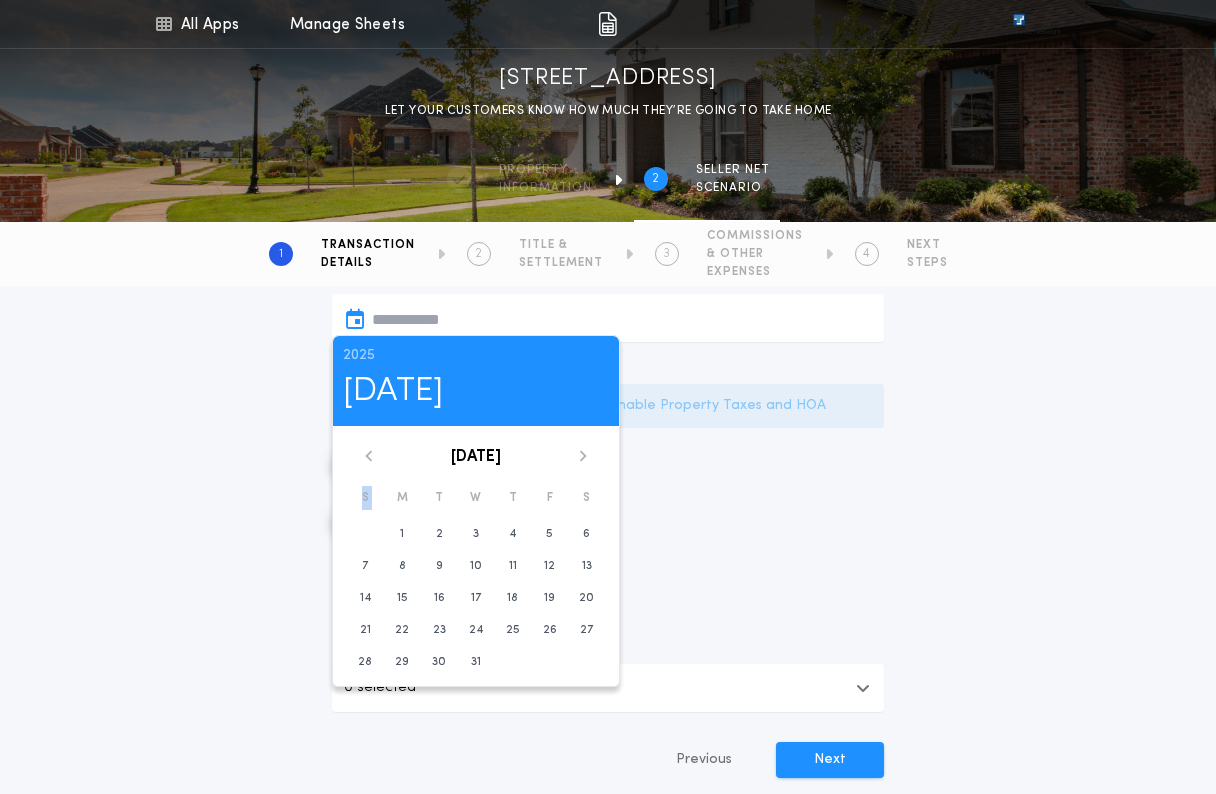 click 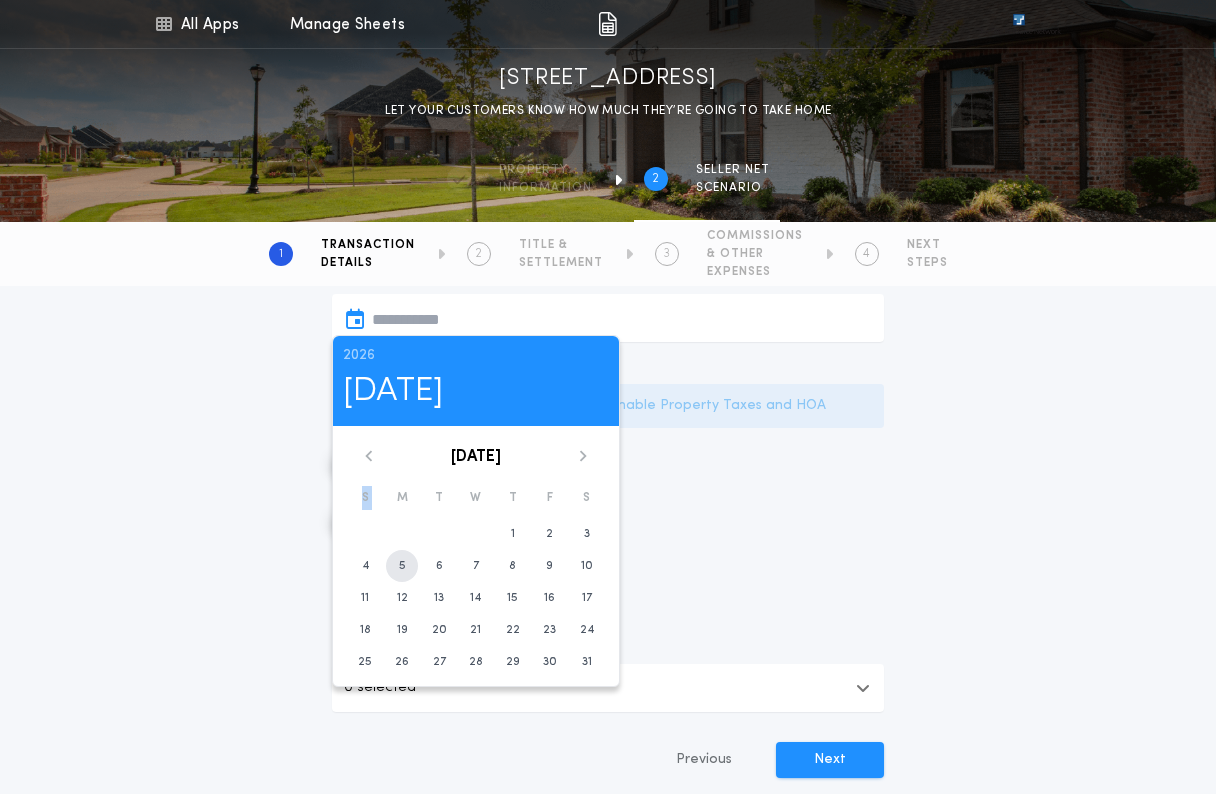 click on "5" at bounding box center (402, 566) 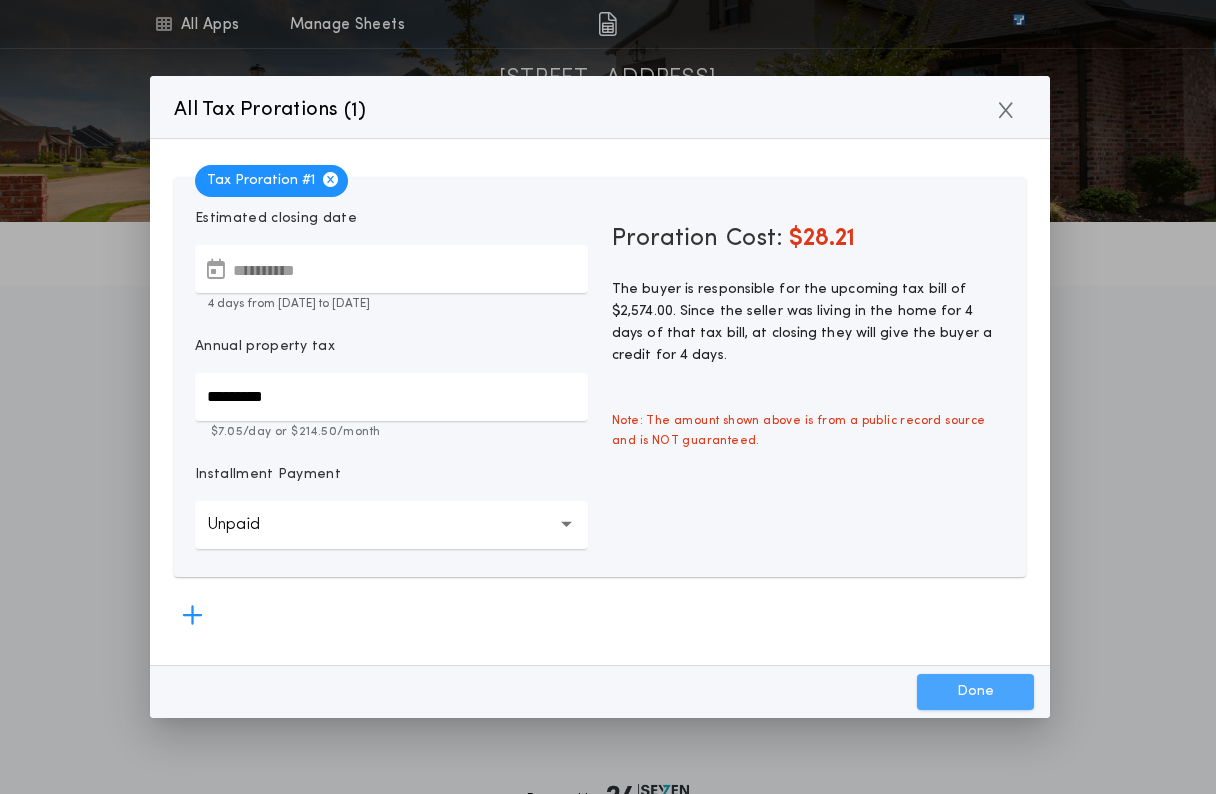 scroll, scrollTop: 6, scrollLeft: 0, axis: vertical 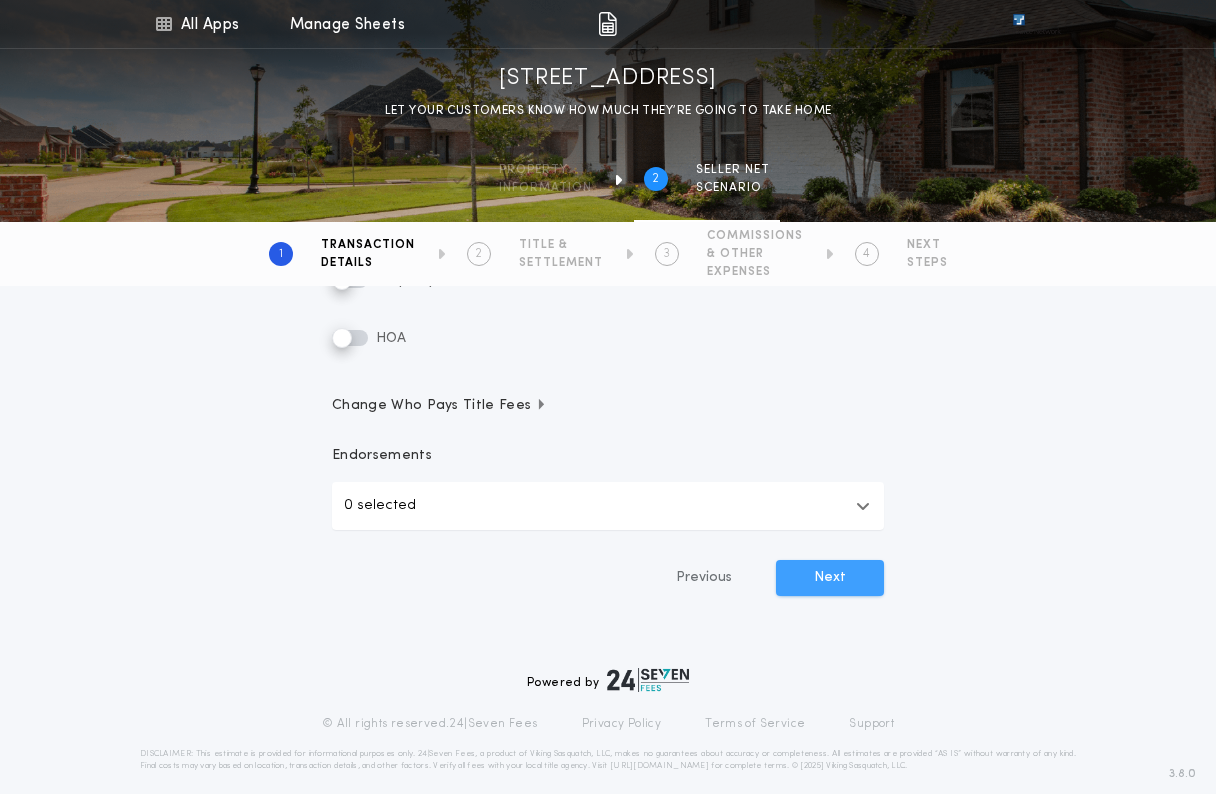 click on "Next" at bounding box center [830, 578] 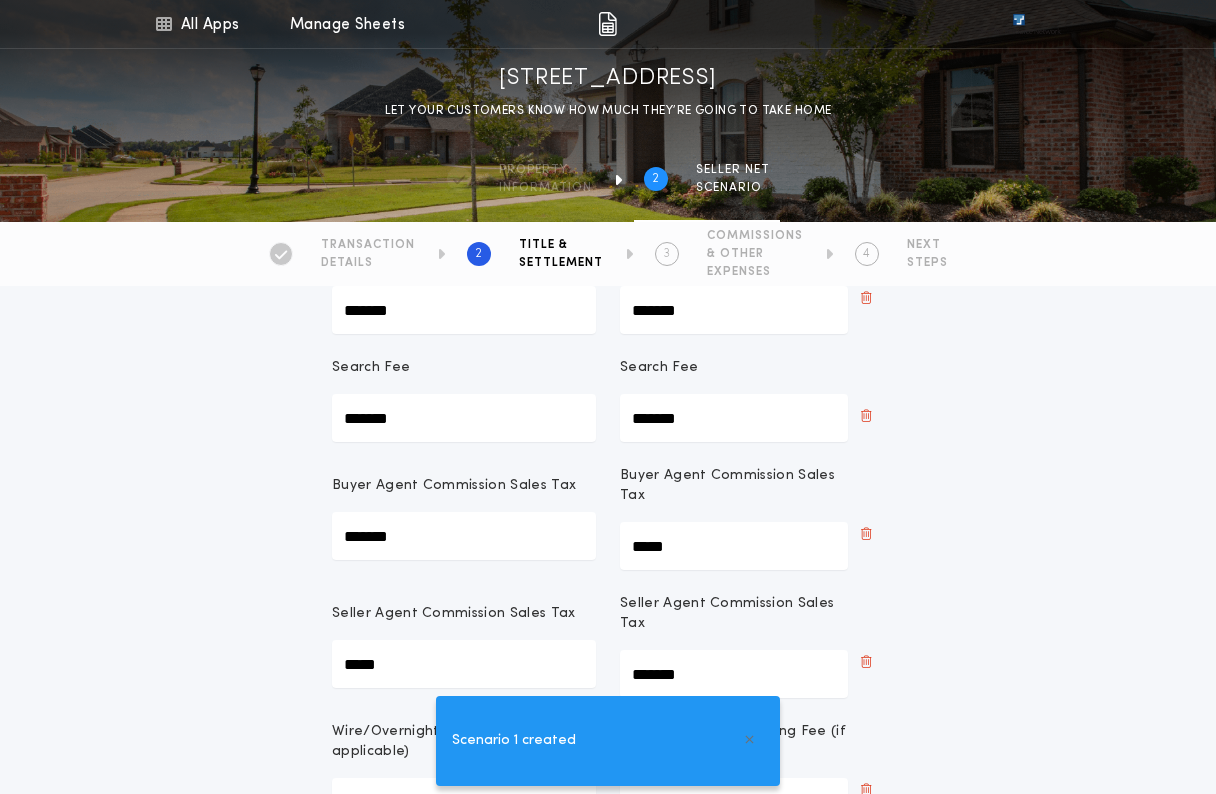 scroll, scrollTop: 435, scrollLeft: 0, axis: vertical 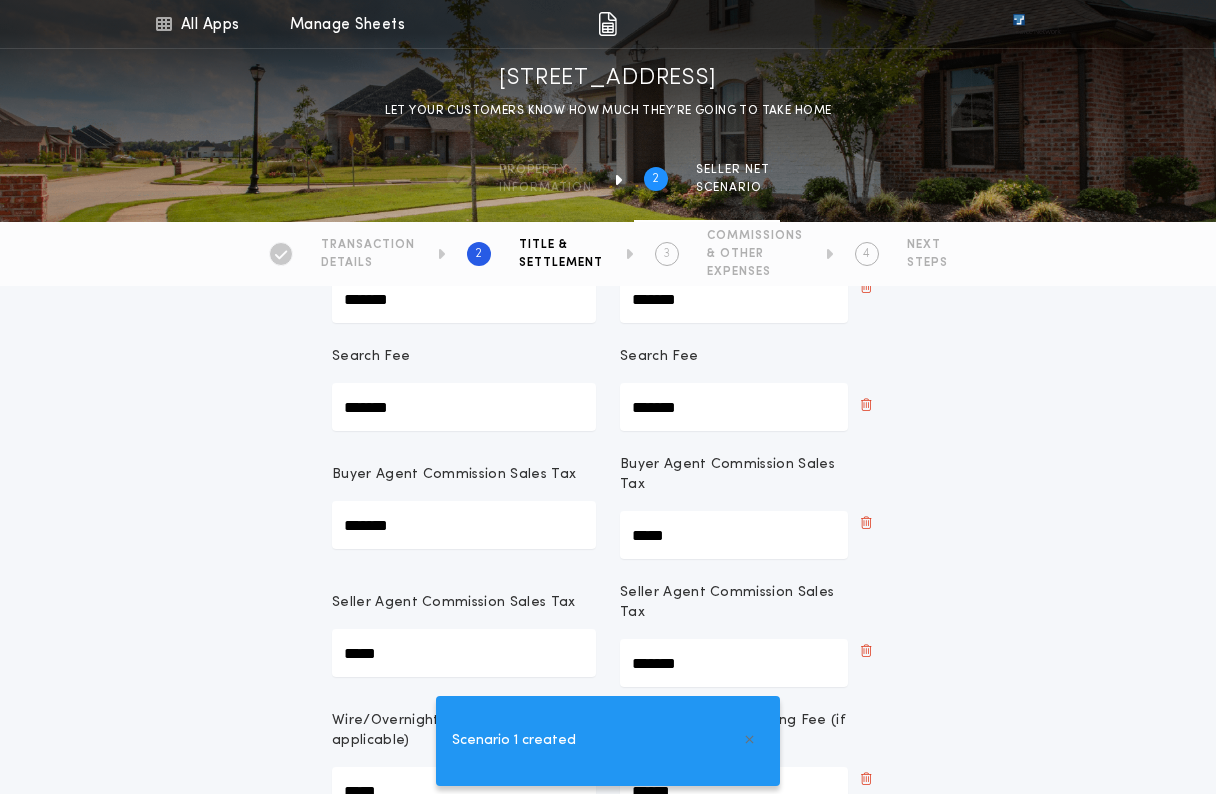 click on "*****" at bounding box center [734, 535] 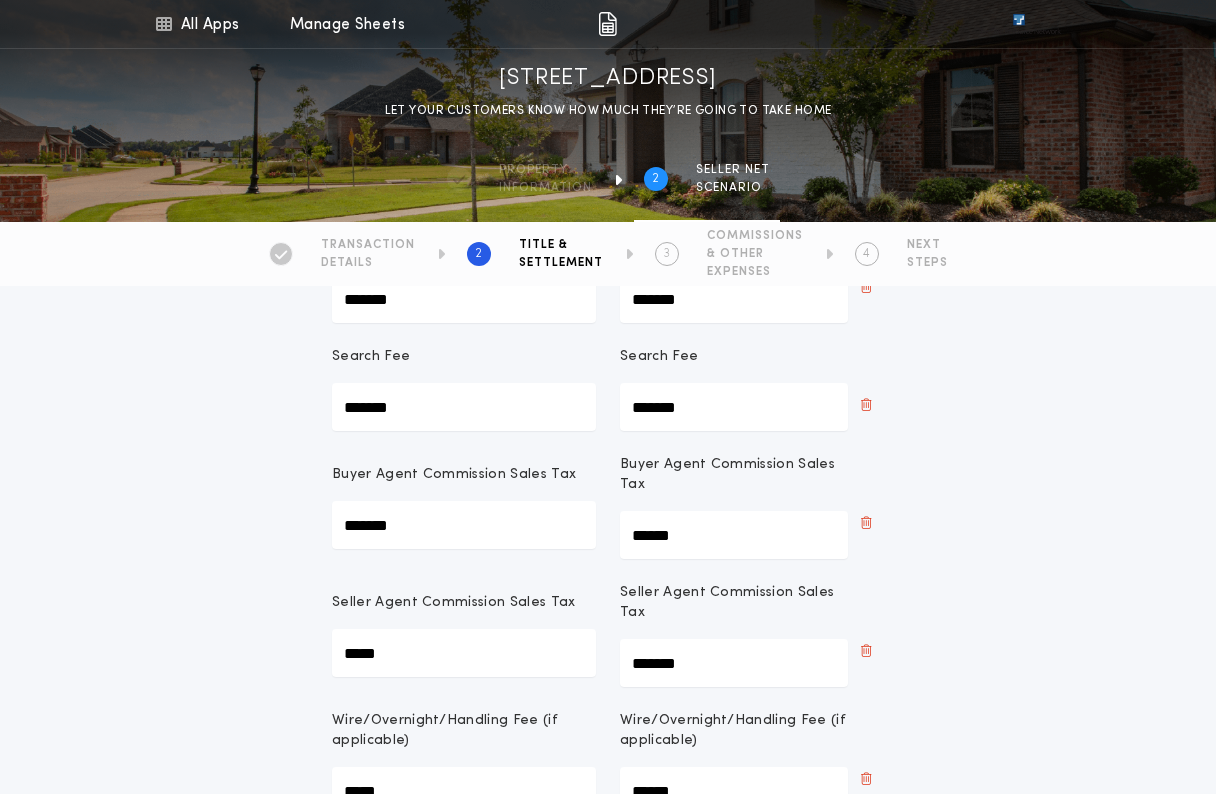 type on "*******" 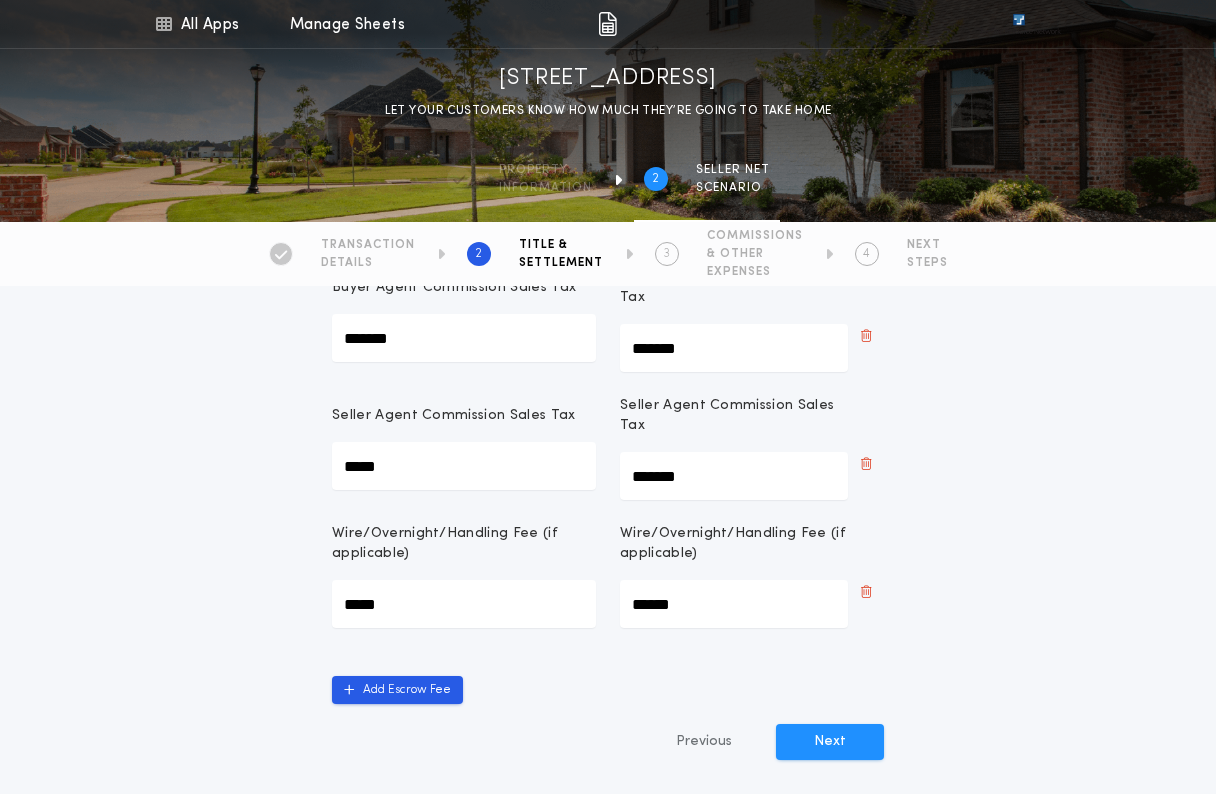 scroll, scrollTop: 622, scrollLeft: 0, axis: vertical 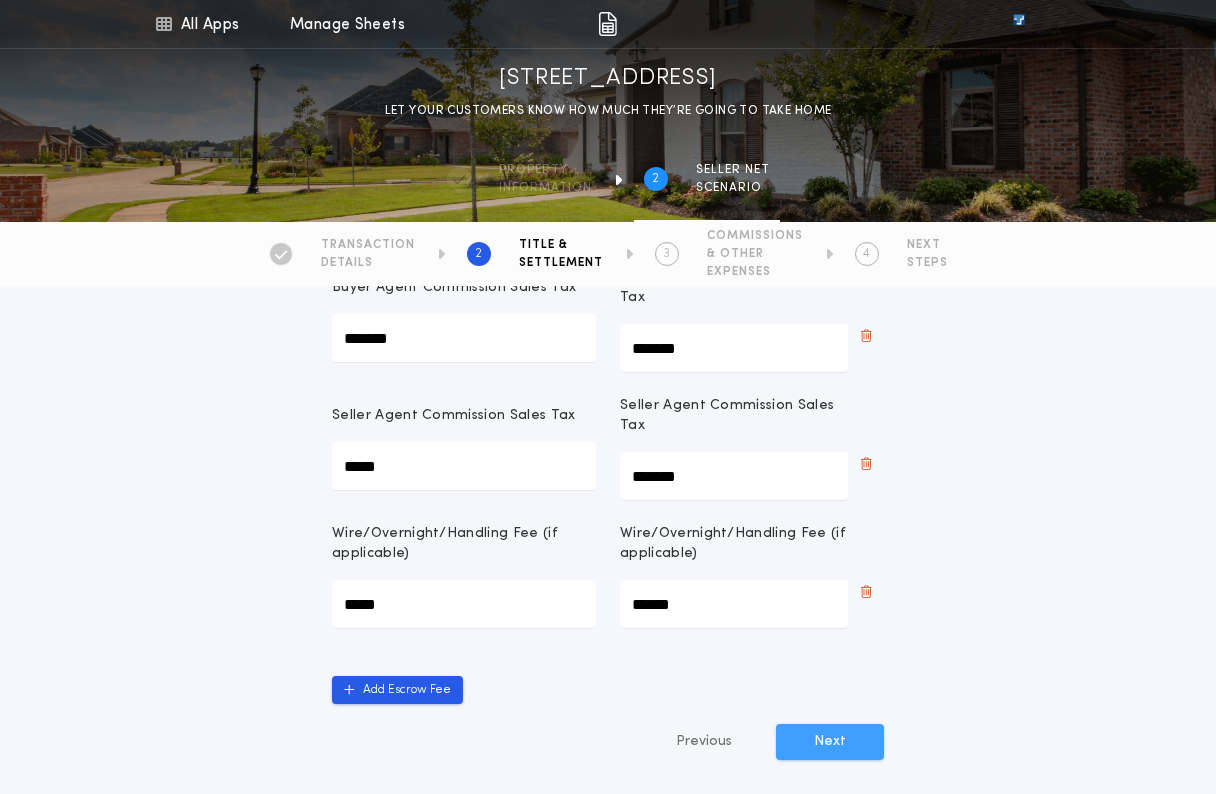 click on "Next" at bounding box center (830, 742) 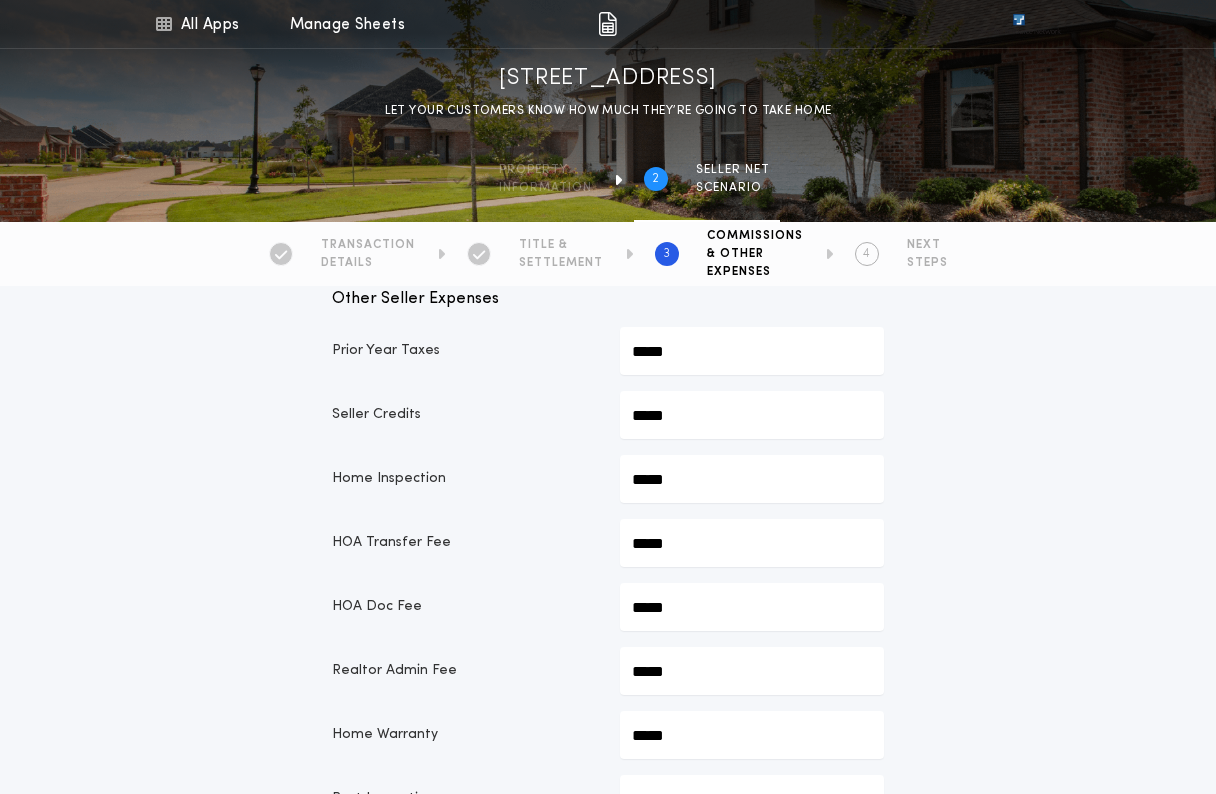 scroll, scrollTop: 603, scrollLeft: 0, axis: vertical 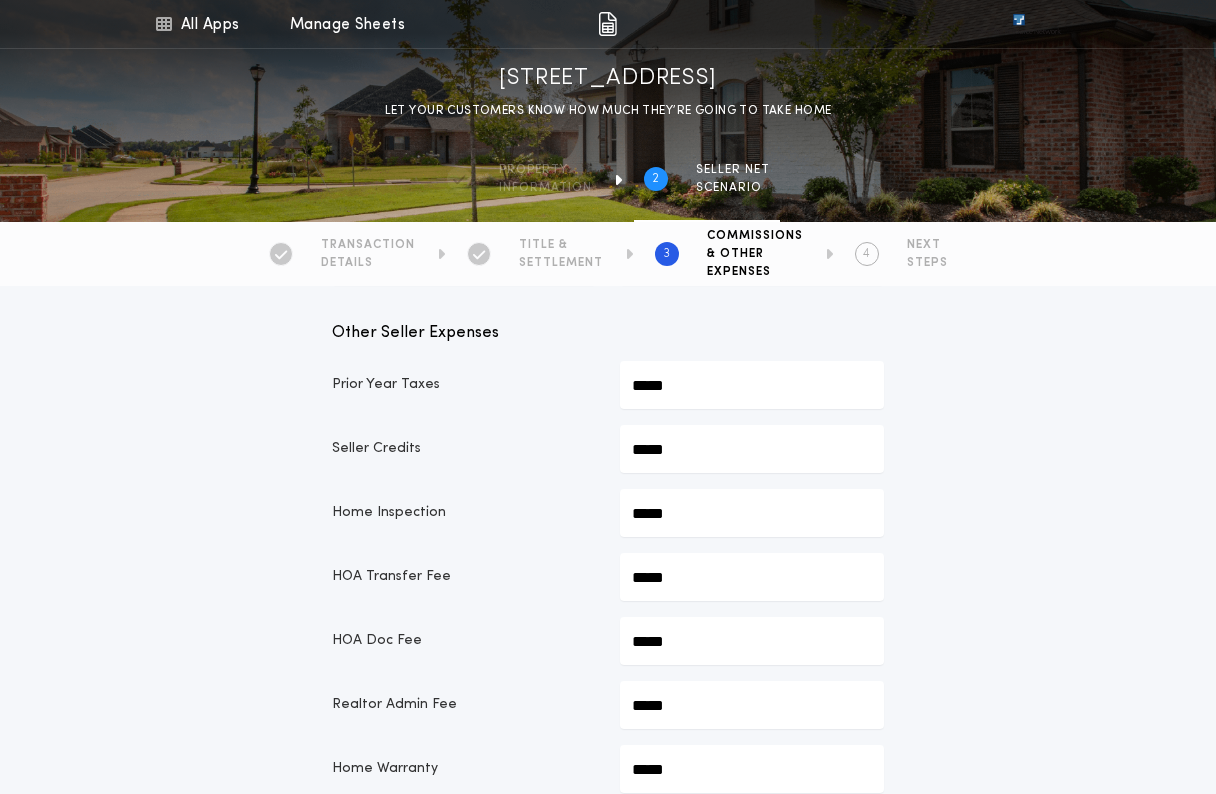 click on "*****" at bounding box center [752, -201] 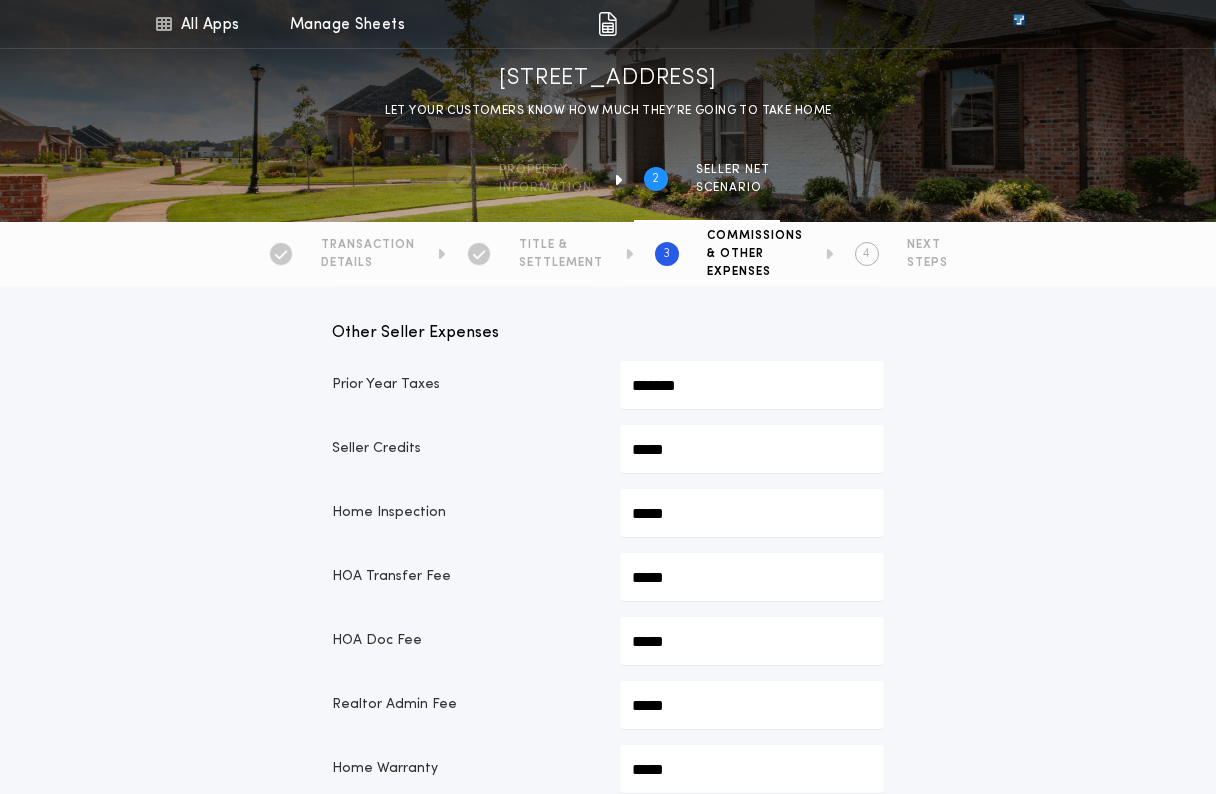 type on "*********" 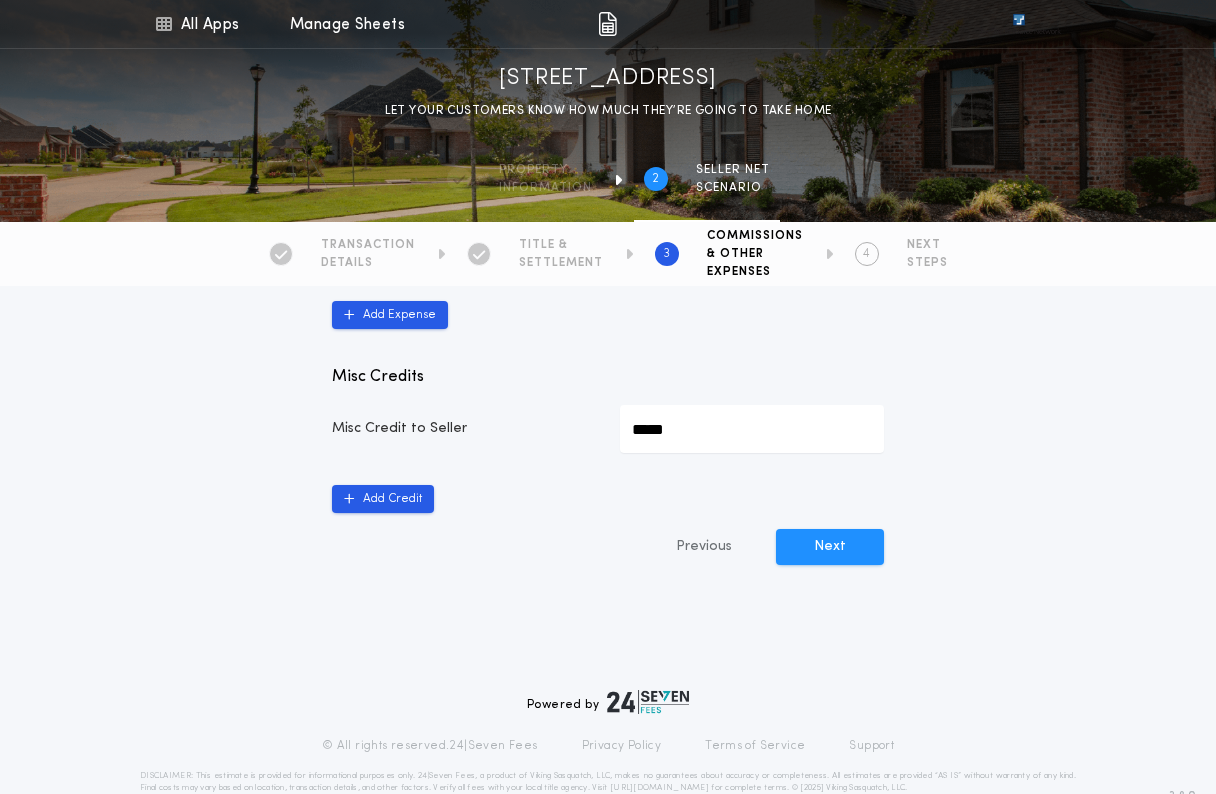 scroll, scrollTop: 1219, scrollLeft: 0, axis: vertical 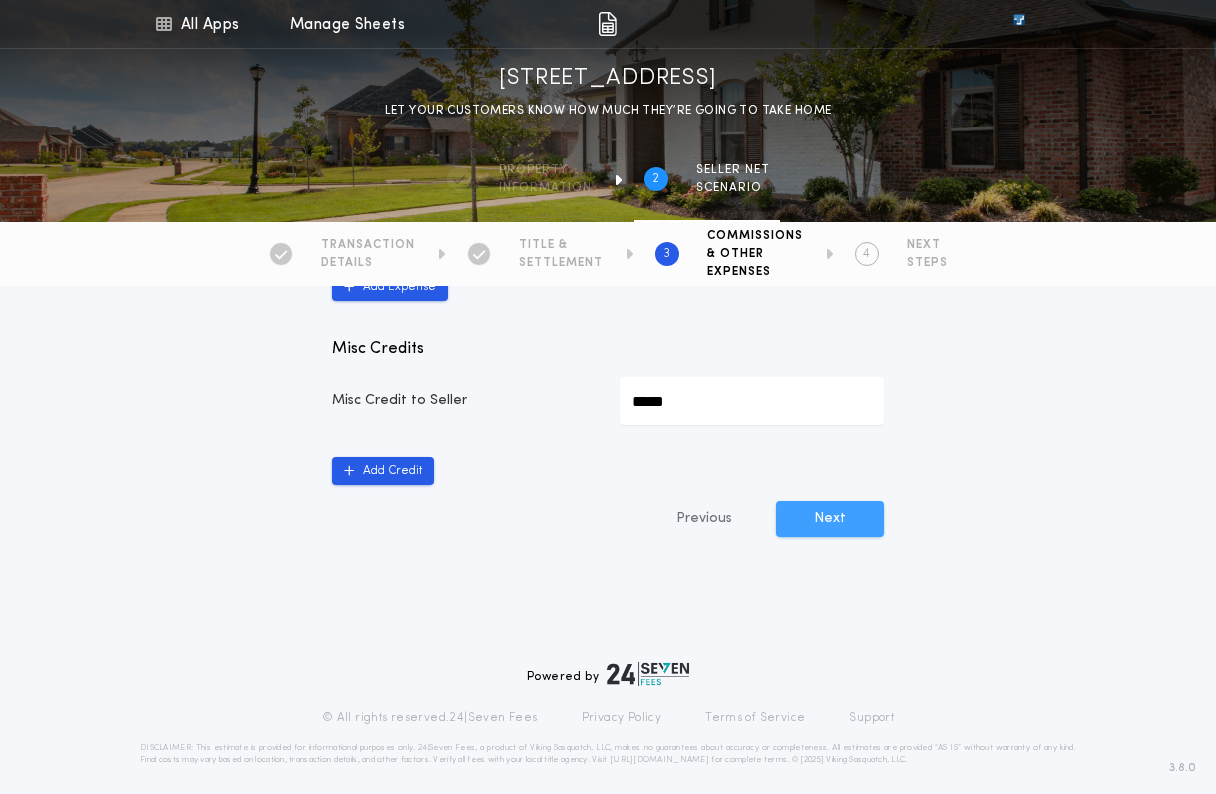 click on "Next" at bounding box center [830, 519] 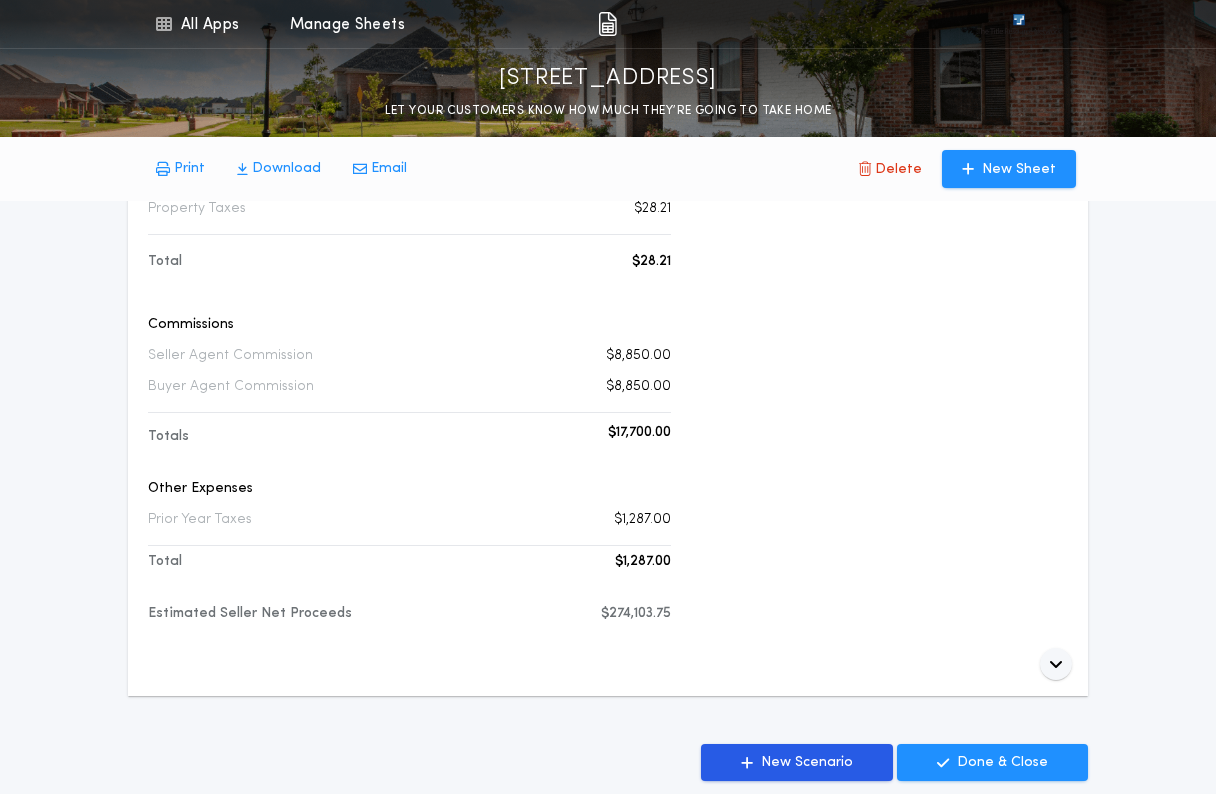 scroll, scrollTop: 879, scrollLeft: 0, axis: vertical 